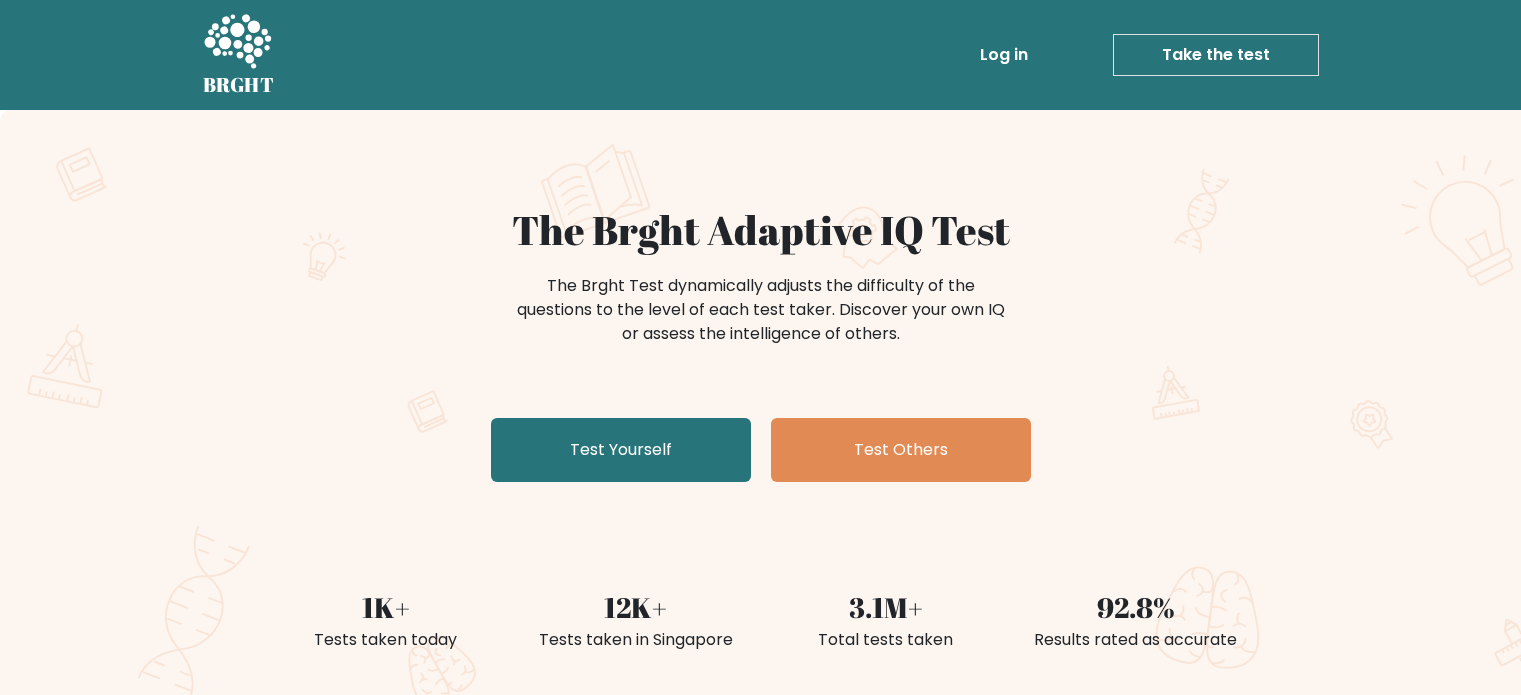 scroll, scrollTop: 0, scrollLeft: 0, axis: both 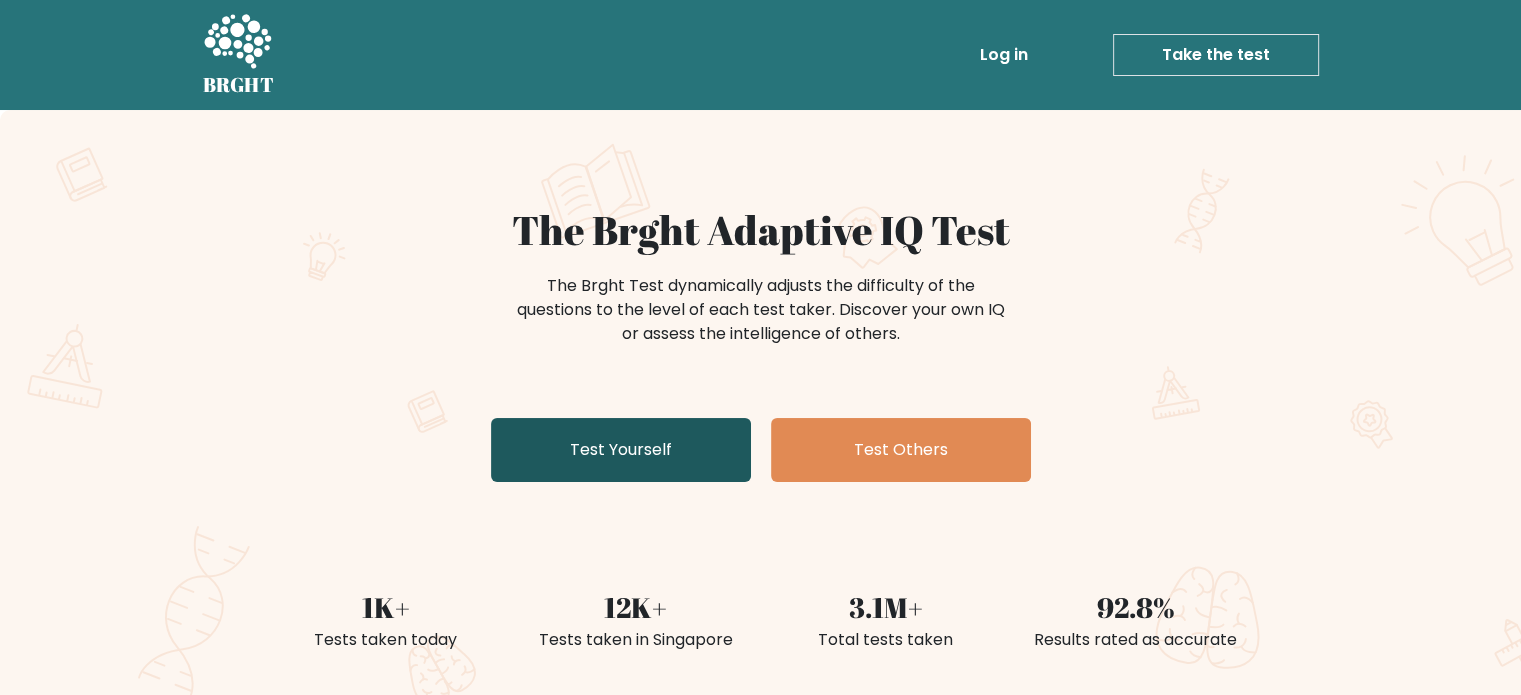 click on "Test Yourself" at bounding box center [621, 450] 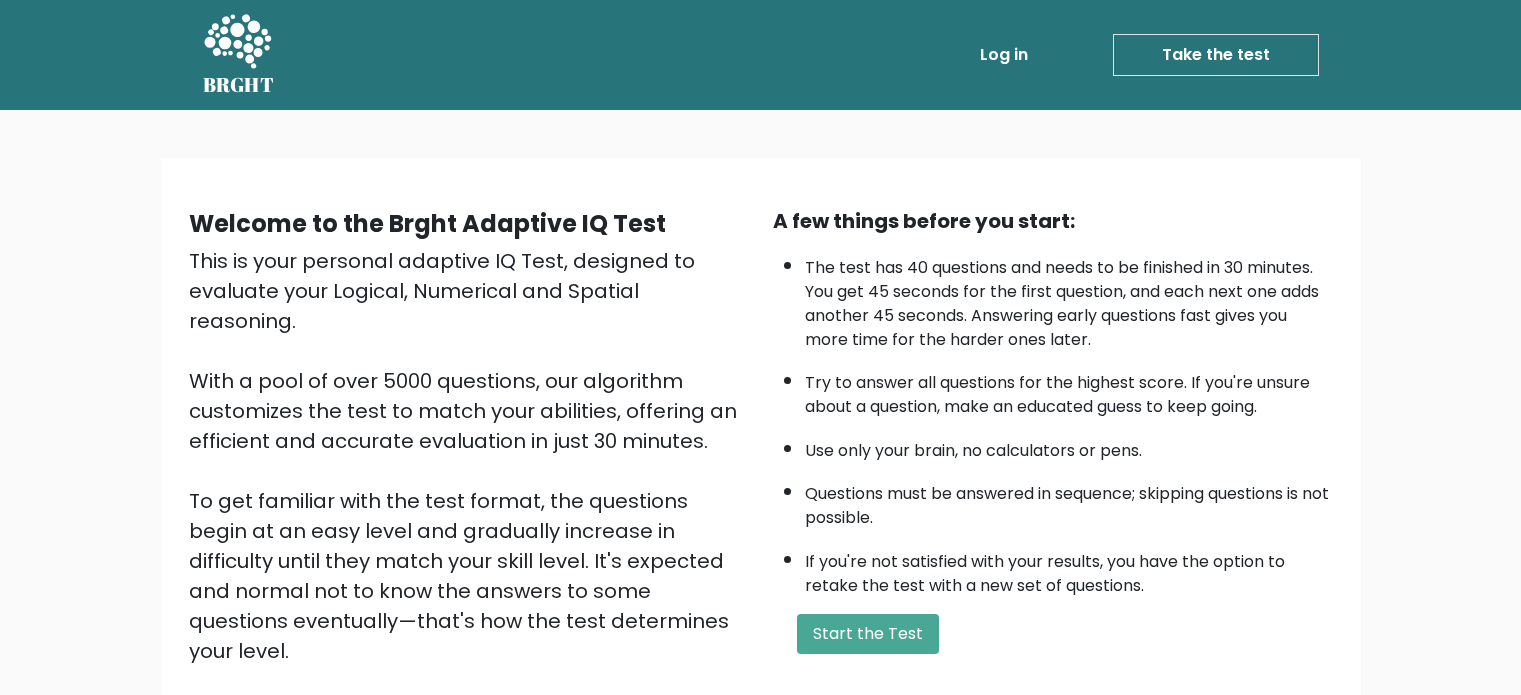 scroll, scrollTop: 0, scrollLeft: 0, axis: both 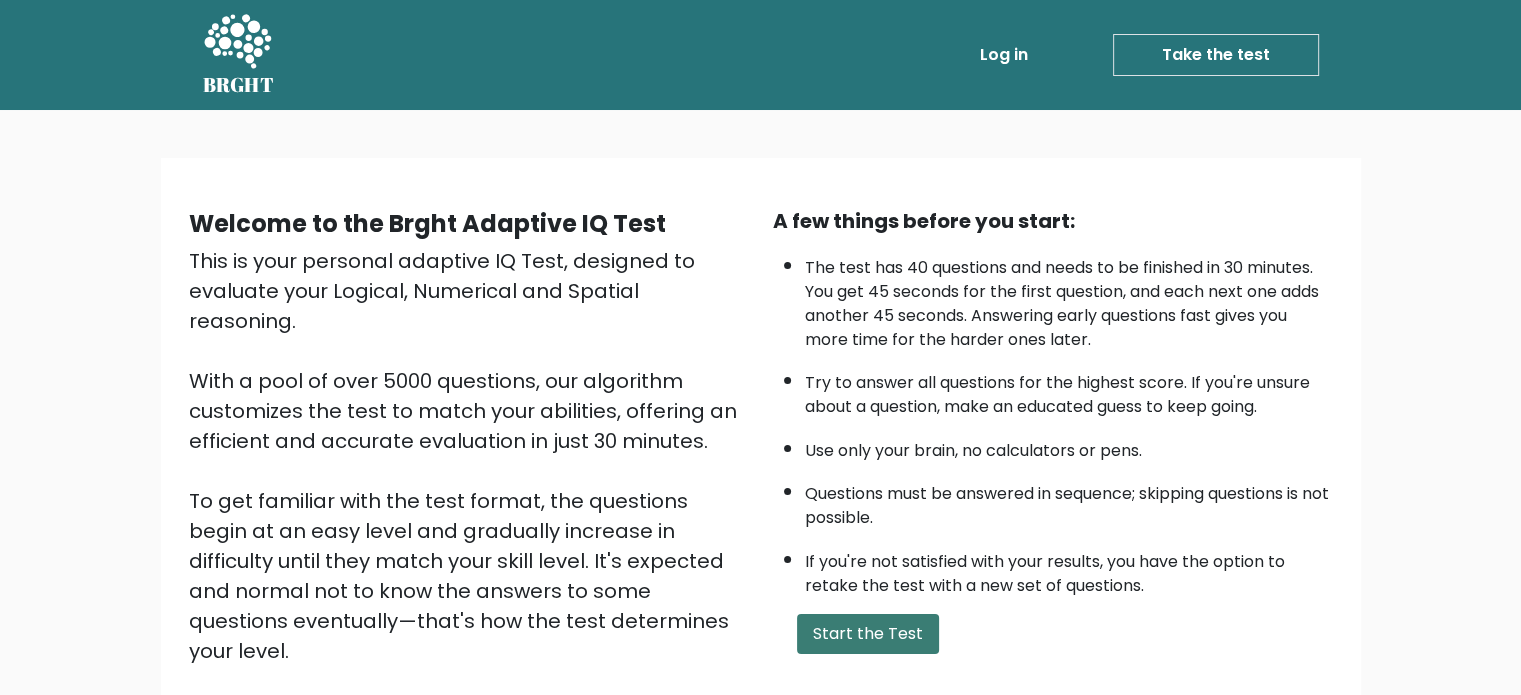 click on "Start the Test" at bounding box center (868, 634) 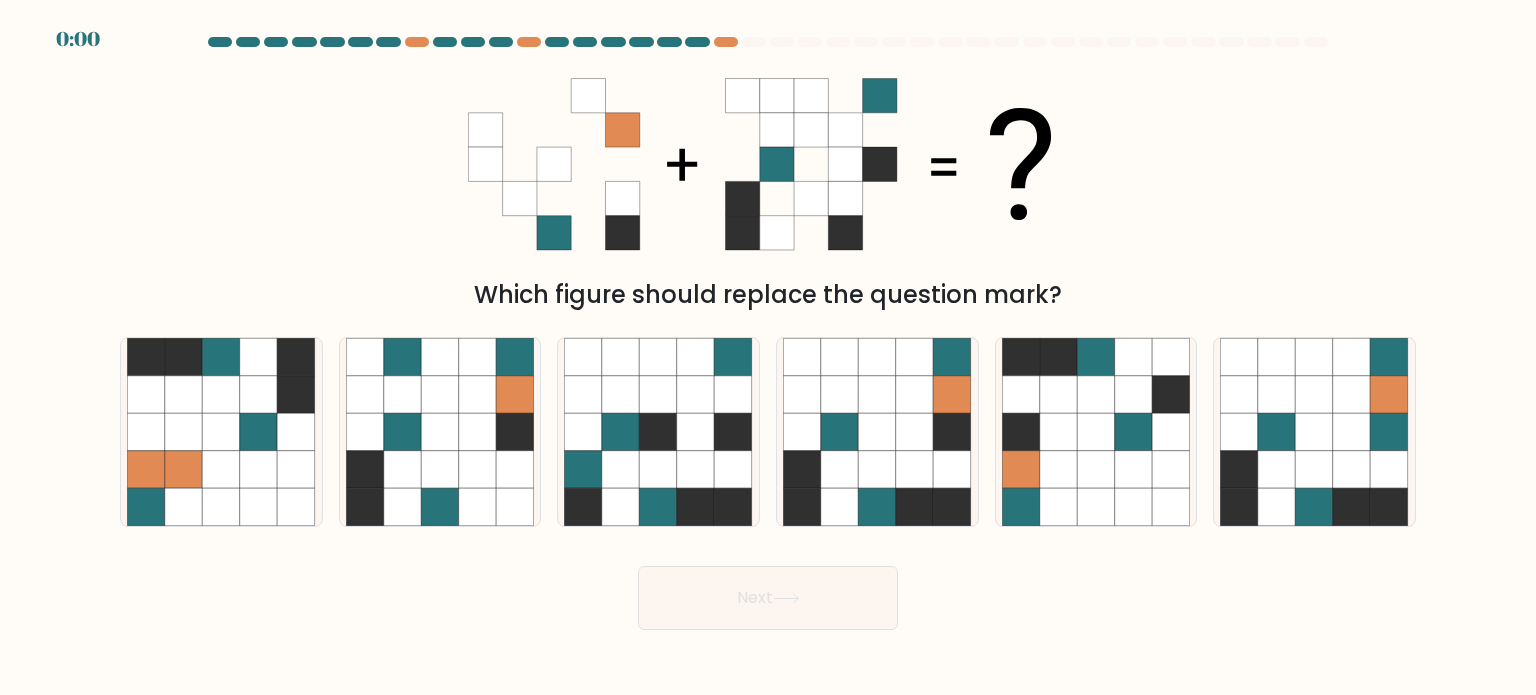 scroll, scrollTop: 0, scrollLeft: 0, axis: both 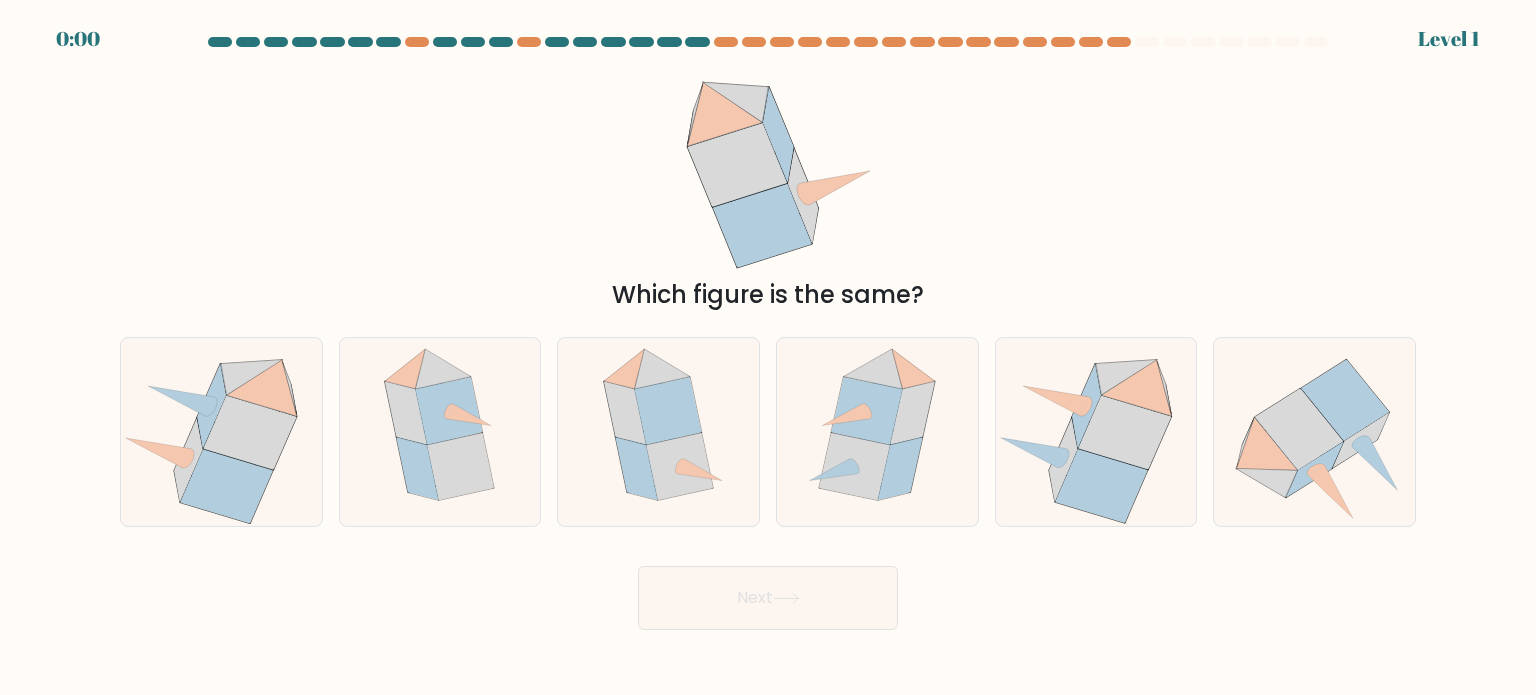 click at bounding box center (726, 42) 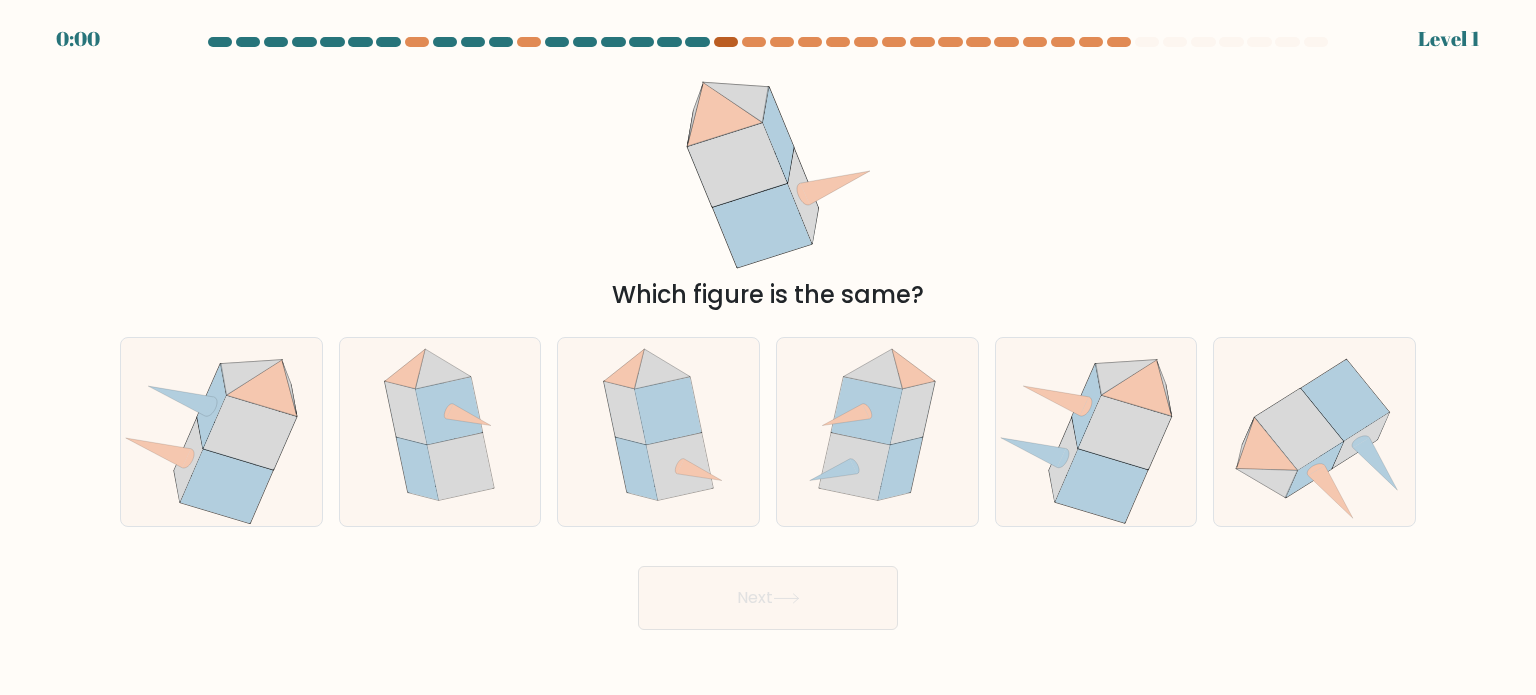 drag, startPoint x: 0, startPoint y: 0, endPoint x: 724, endPoint y: 39, distance: 725.0497 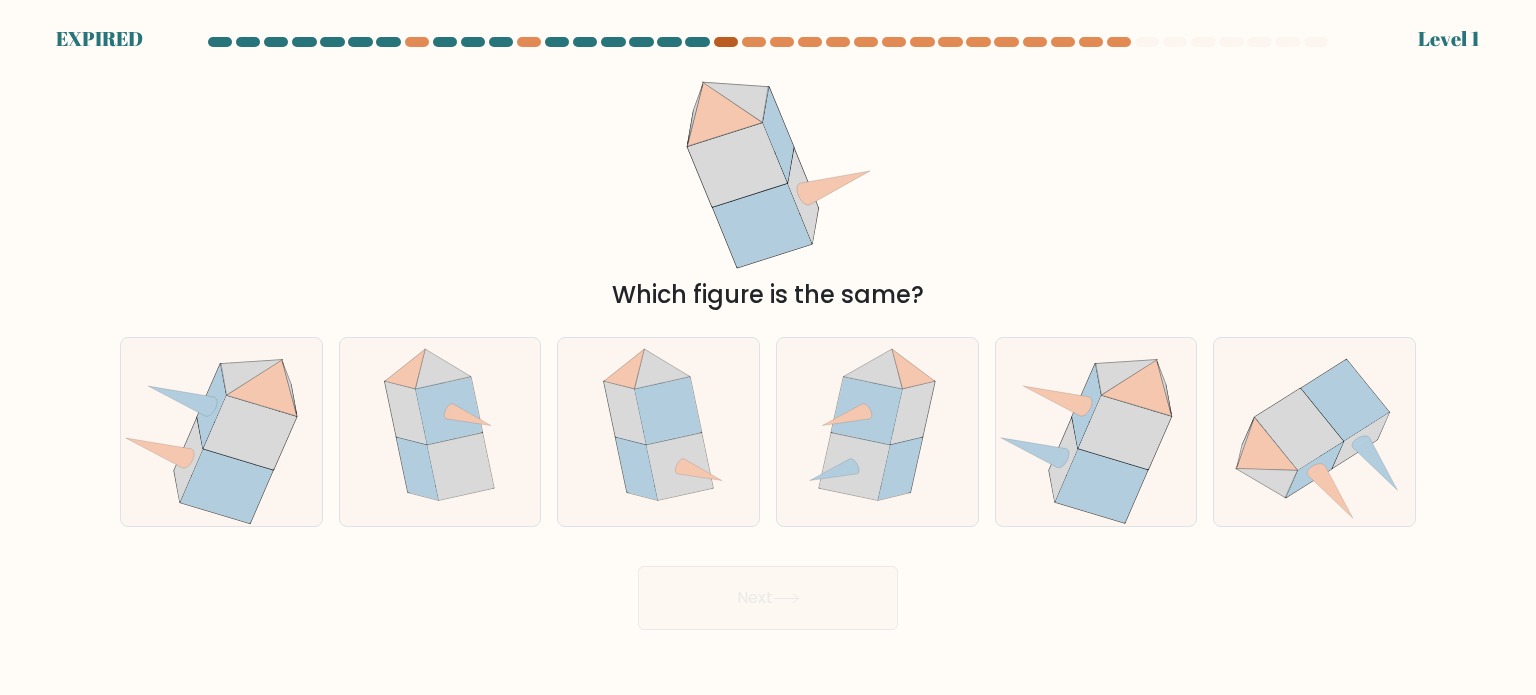 click at bounding box center [726, 42] 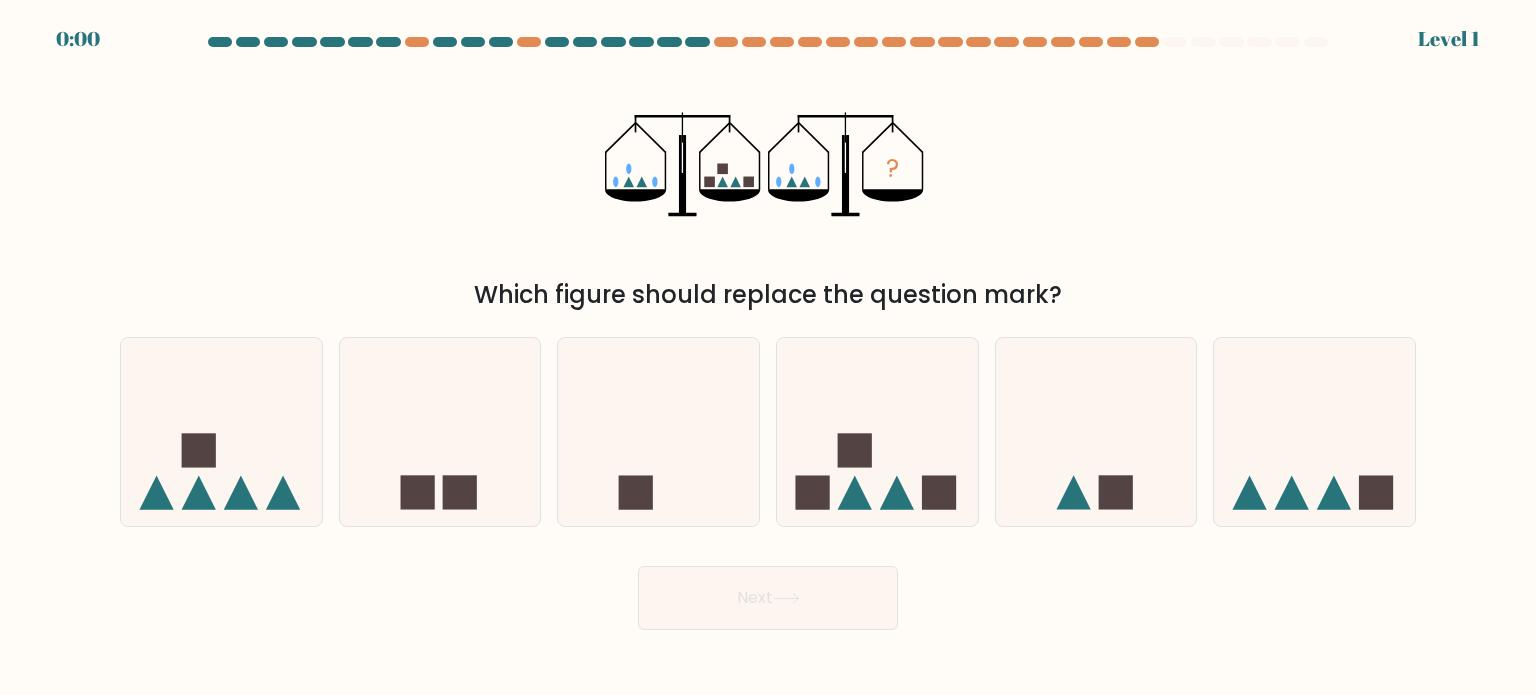 scroll, scrollTop: 0, scrollLeft: 0, axis: both 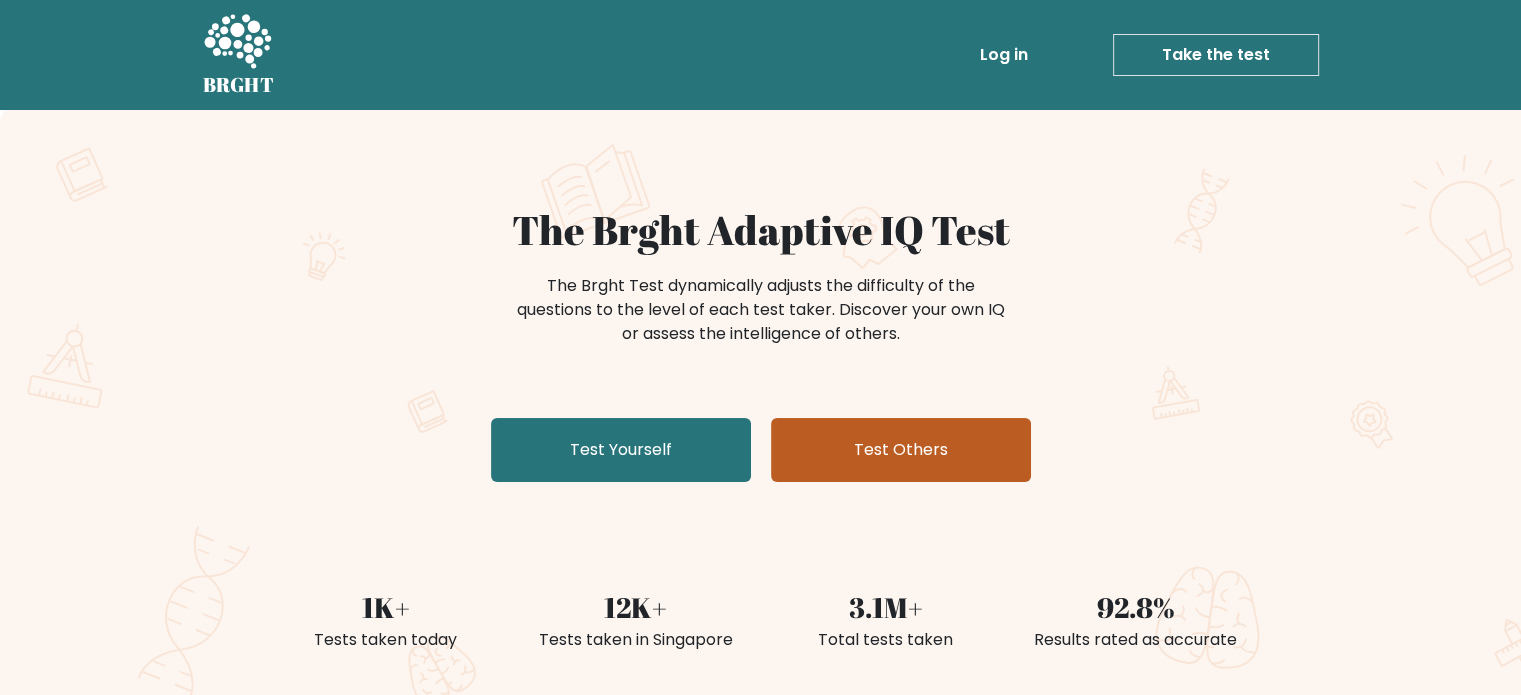 click on "Test Others" at bounding box center (901, 450) 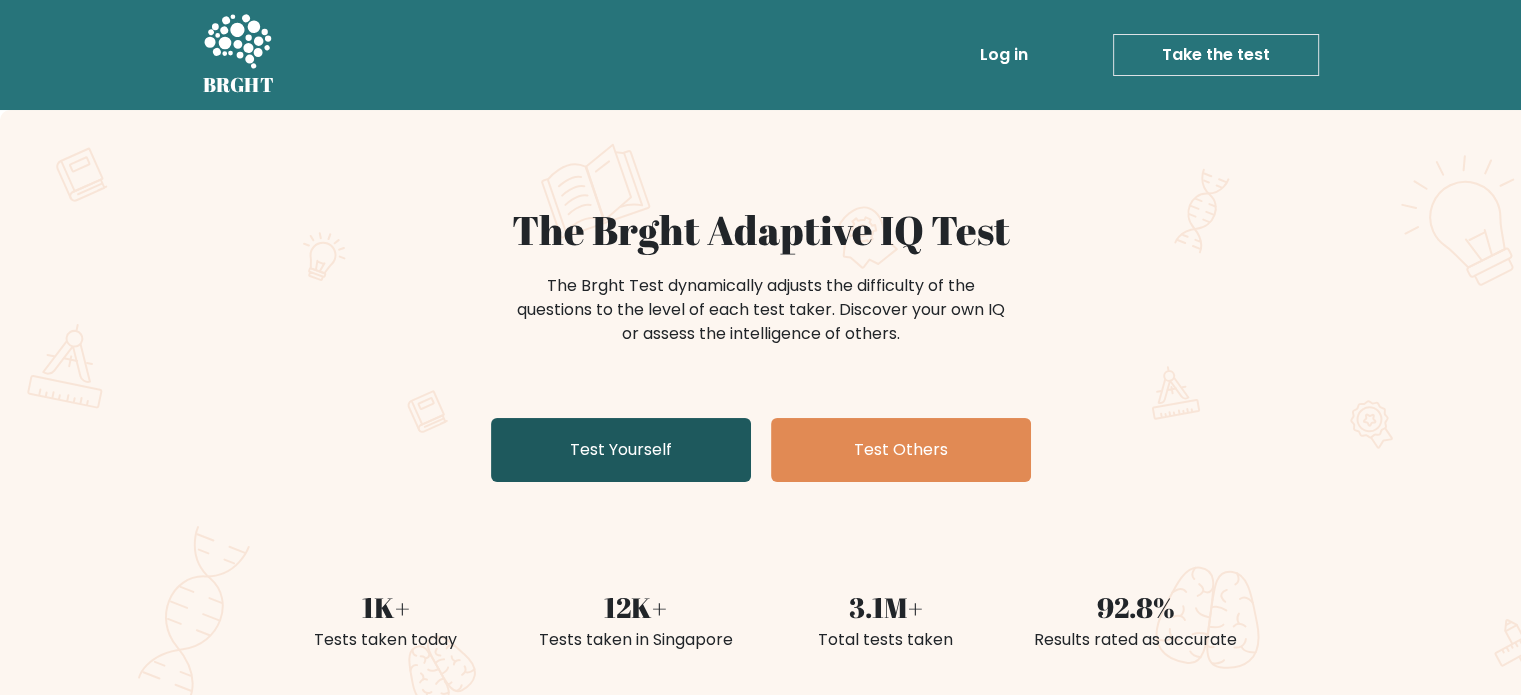click on "Test Yourself" at bounding box center (621, 450) 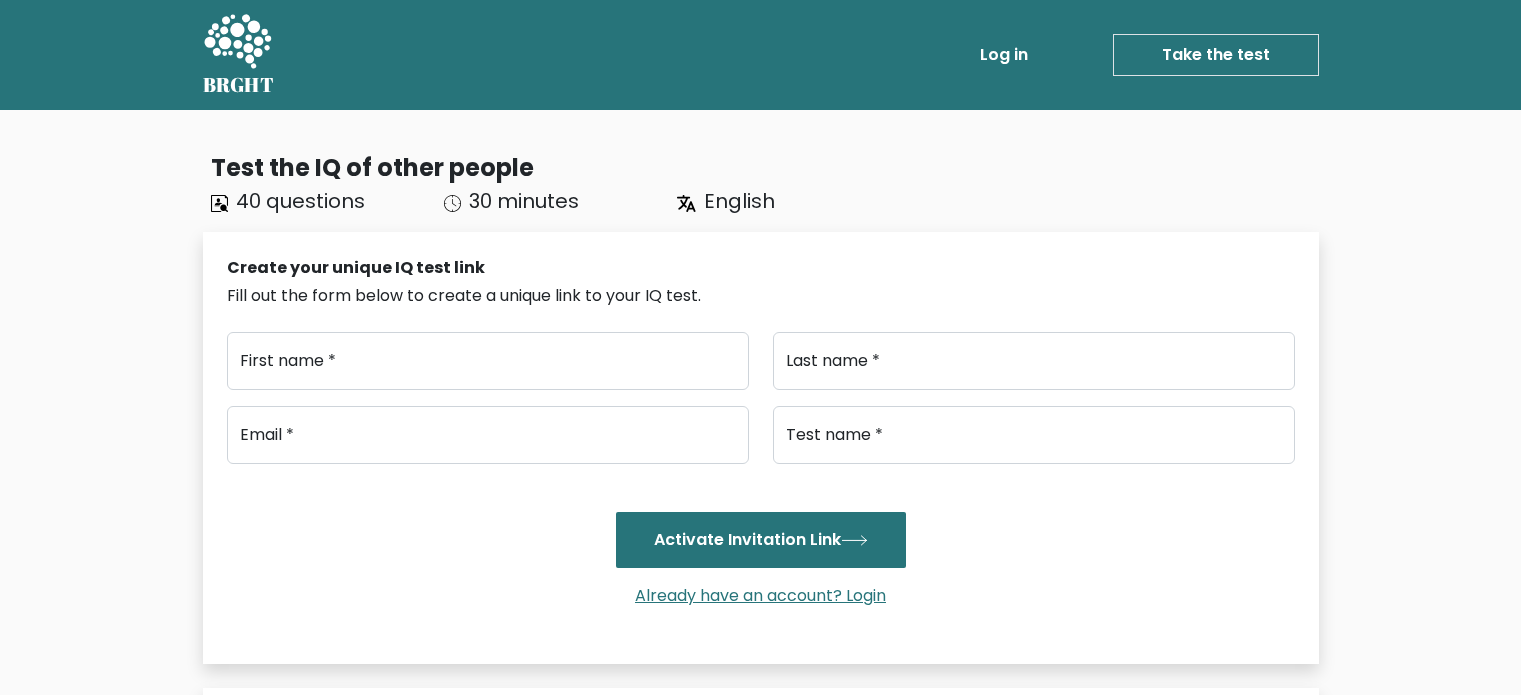 scroll, scrollTop: 0, scrollLeft: 0, axis: both 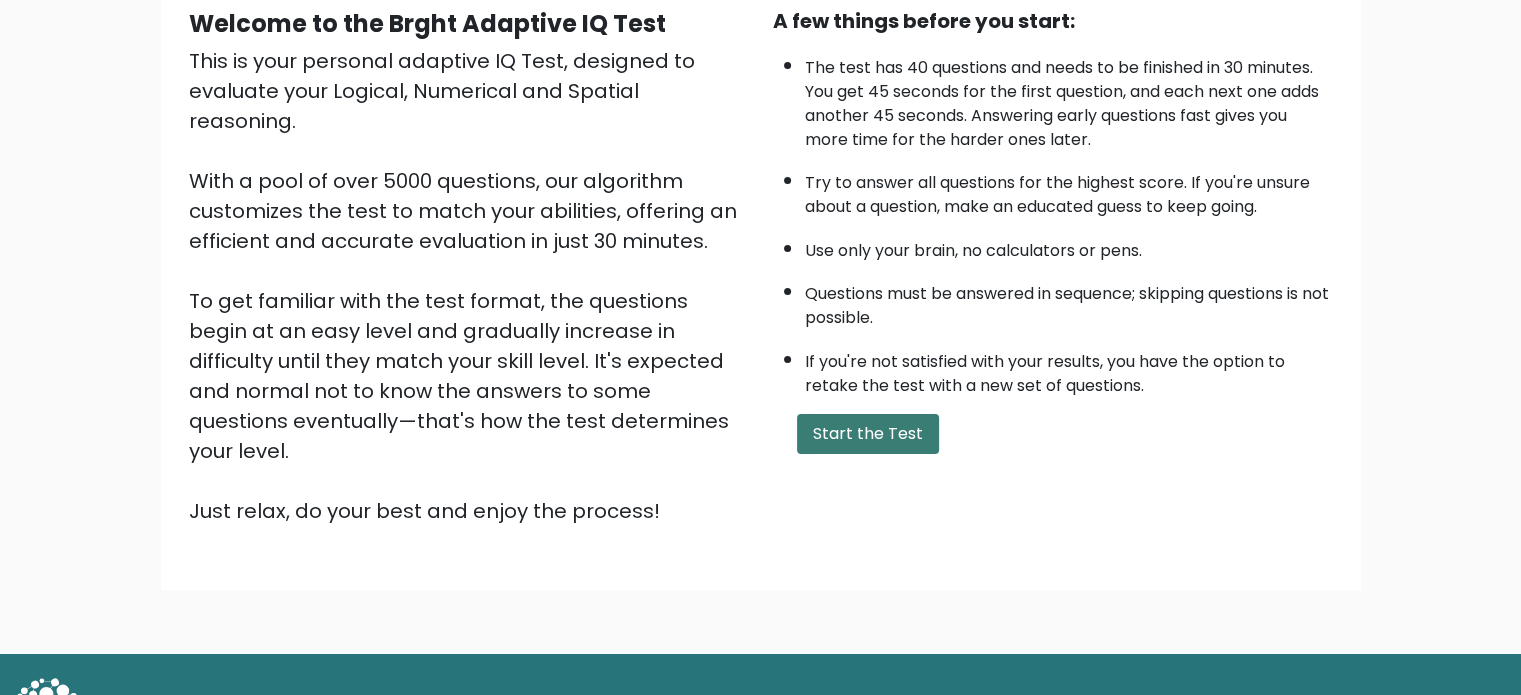 click on "Start the Test" at bounding box center [868, 434] 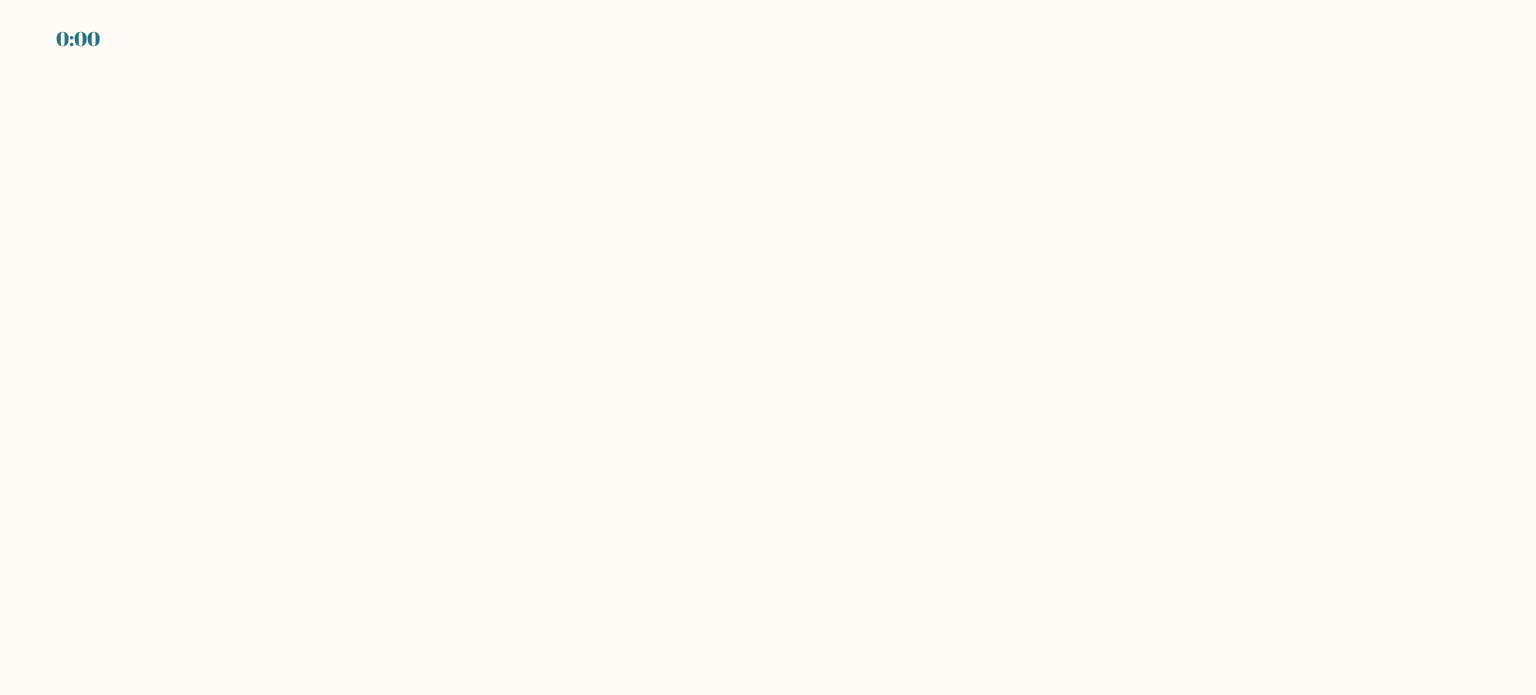 scroll, scrollTop: 0, scrollLeft: 0, axis: both 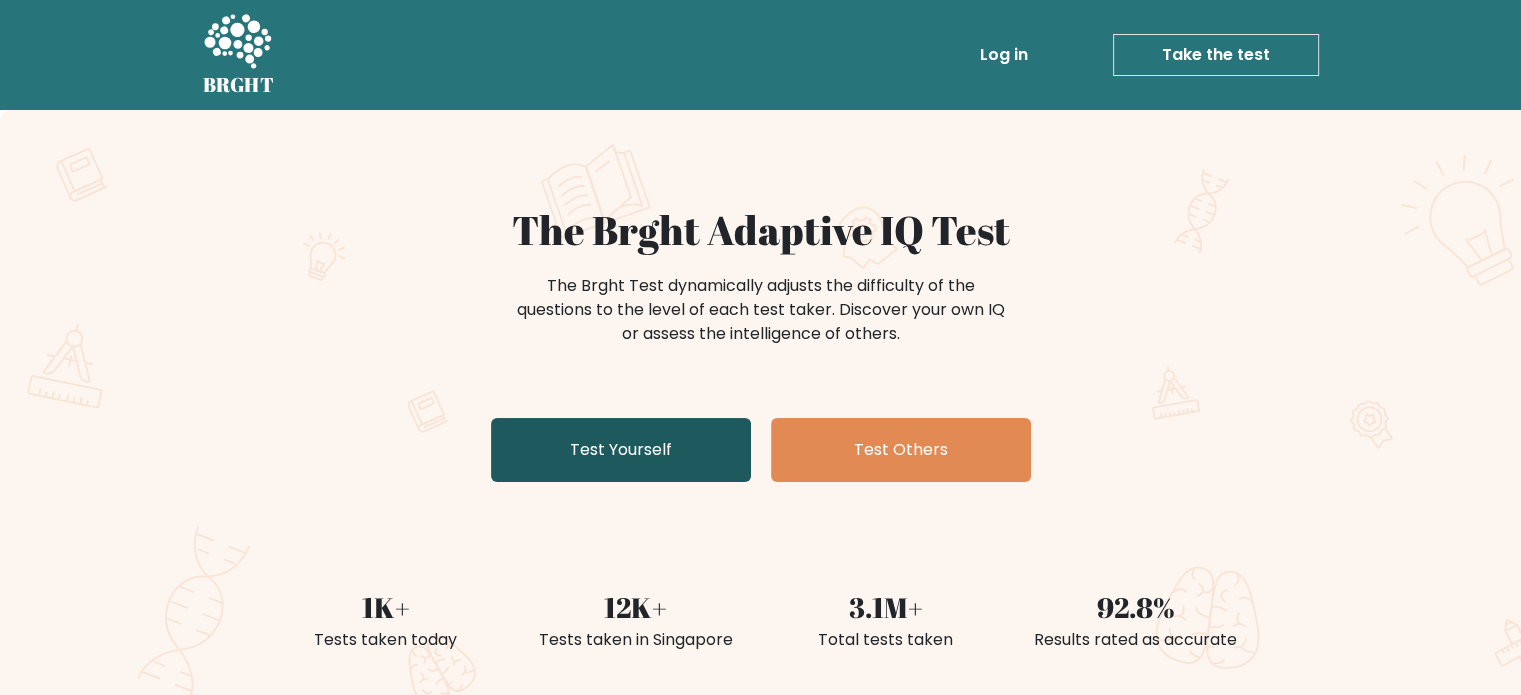 click on "Test Yourself" at bounding box center [621, 450] 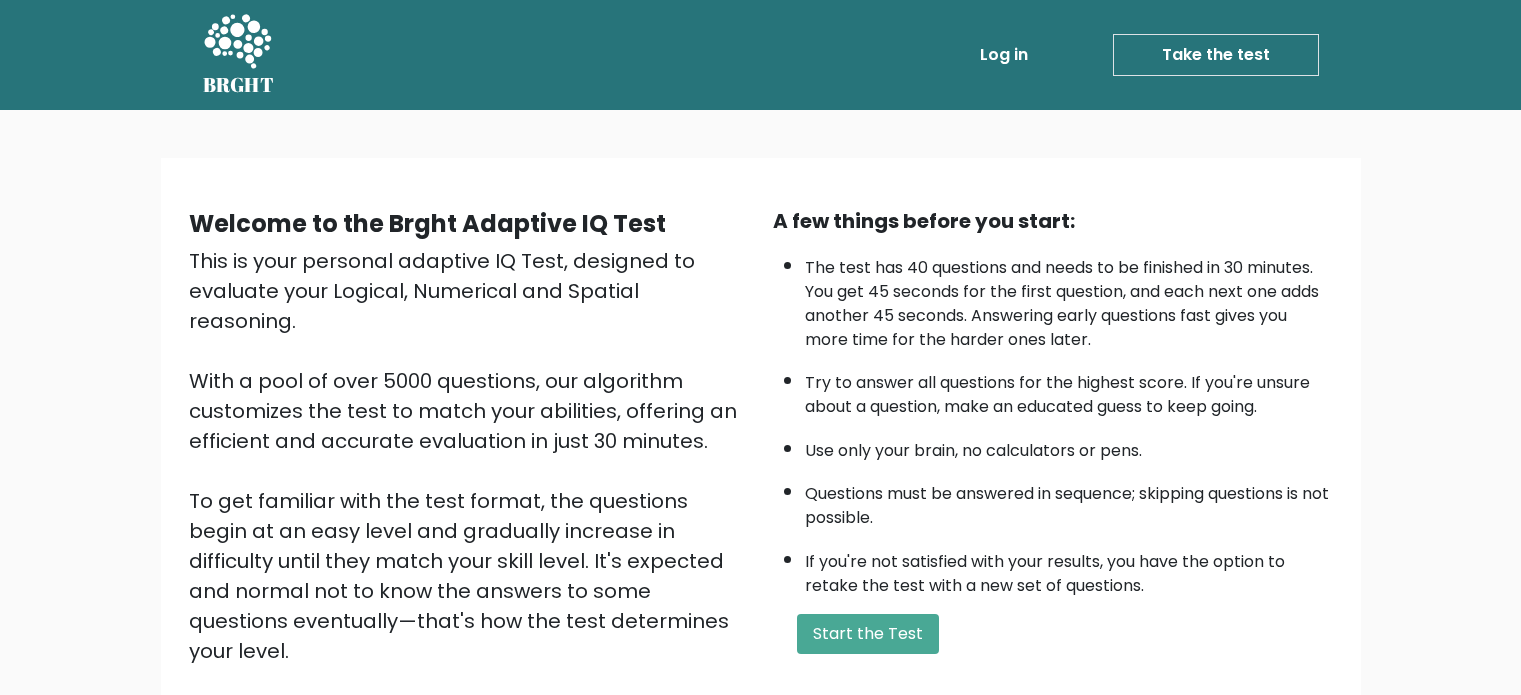 scroll, scrollTop: 0, scrollLeft: 0, axis: both 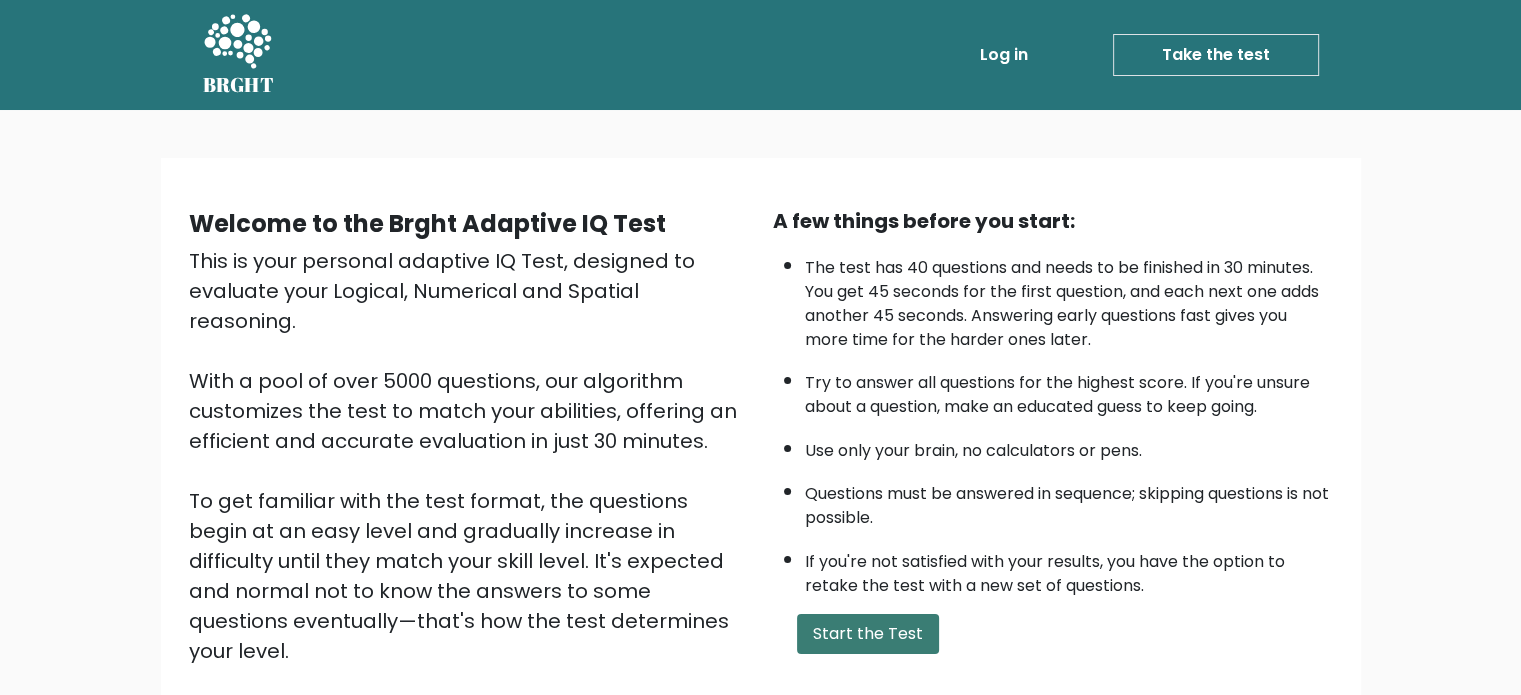 click on "Start the Test" at bounding box center (868, 634) 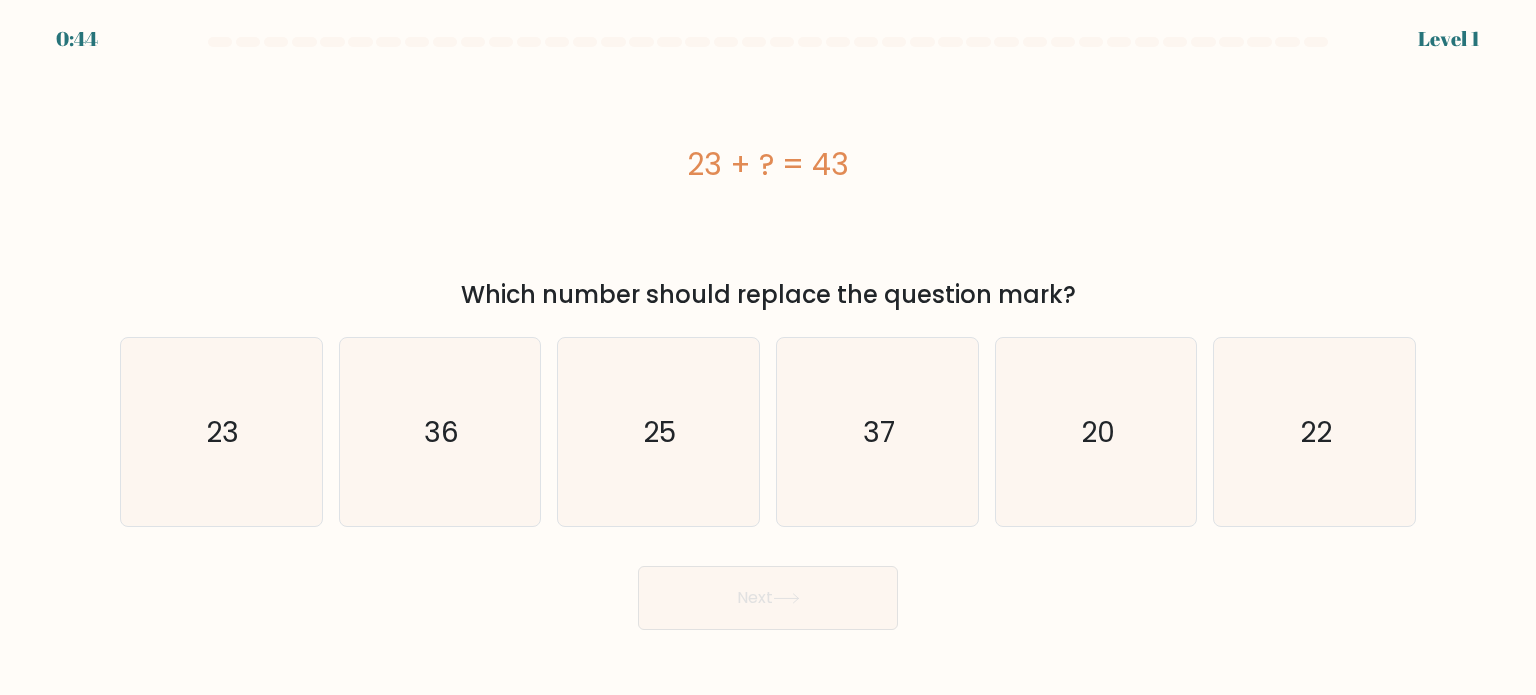 scroll, scrollTop: 0, scrollLeft: 0, axis: both 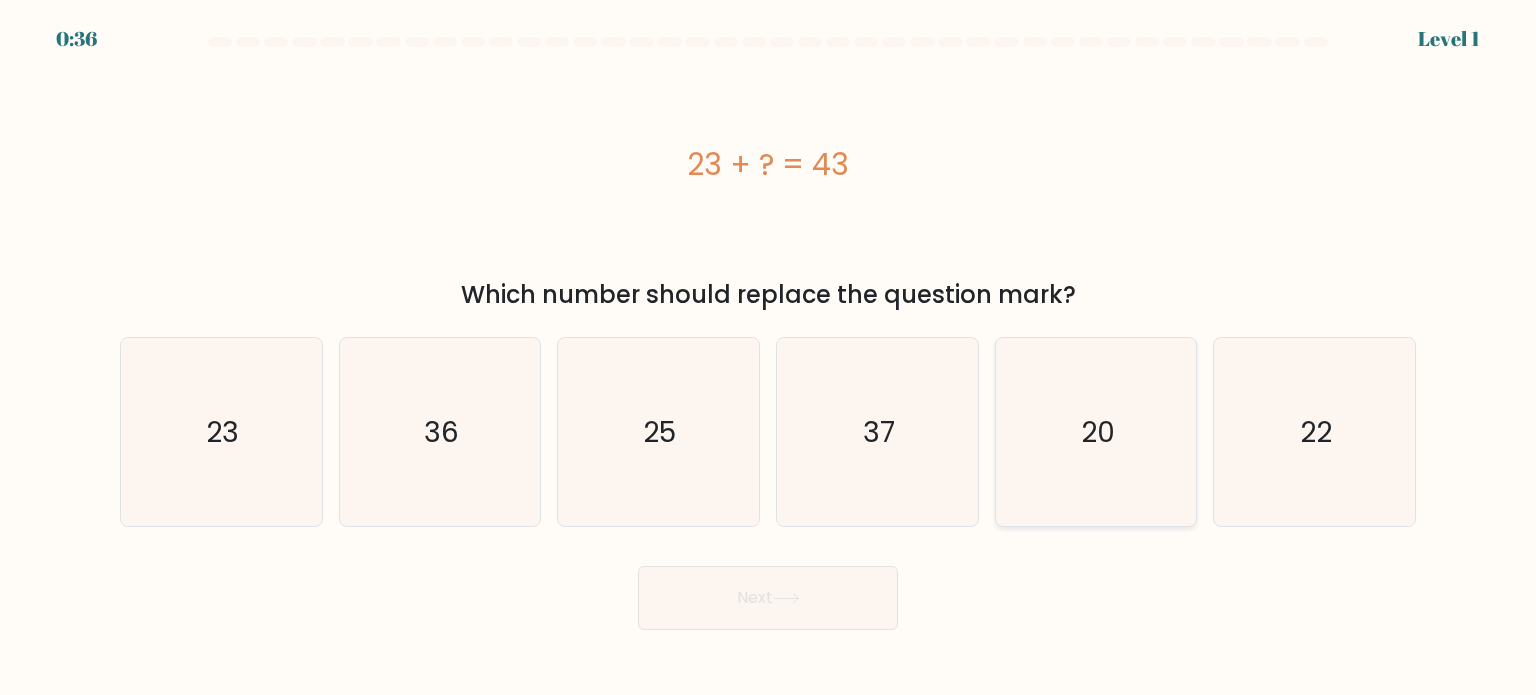 click on "20" 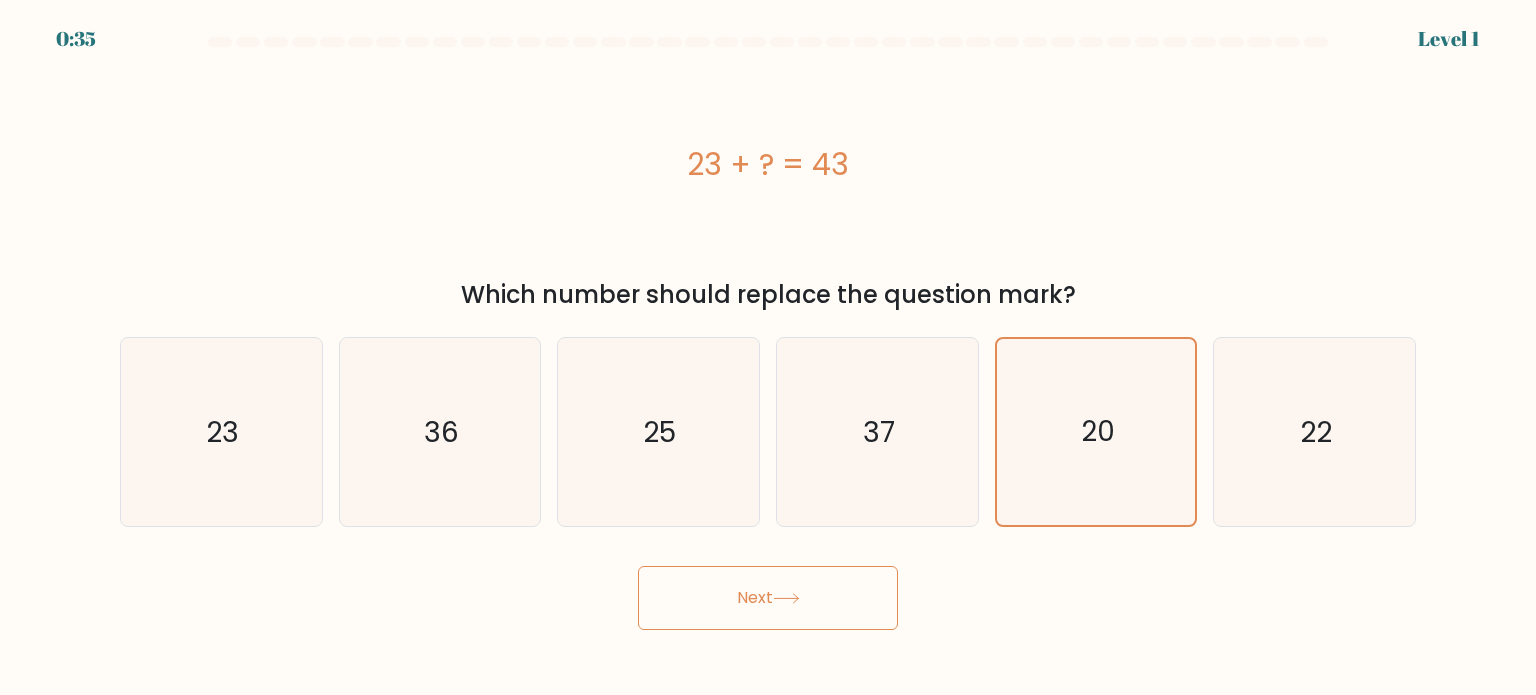 click on "Next" at bounding box center (768, 598) 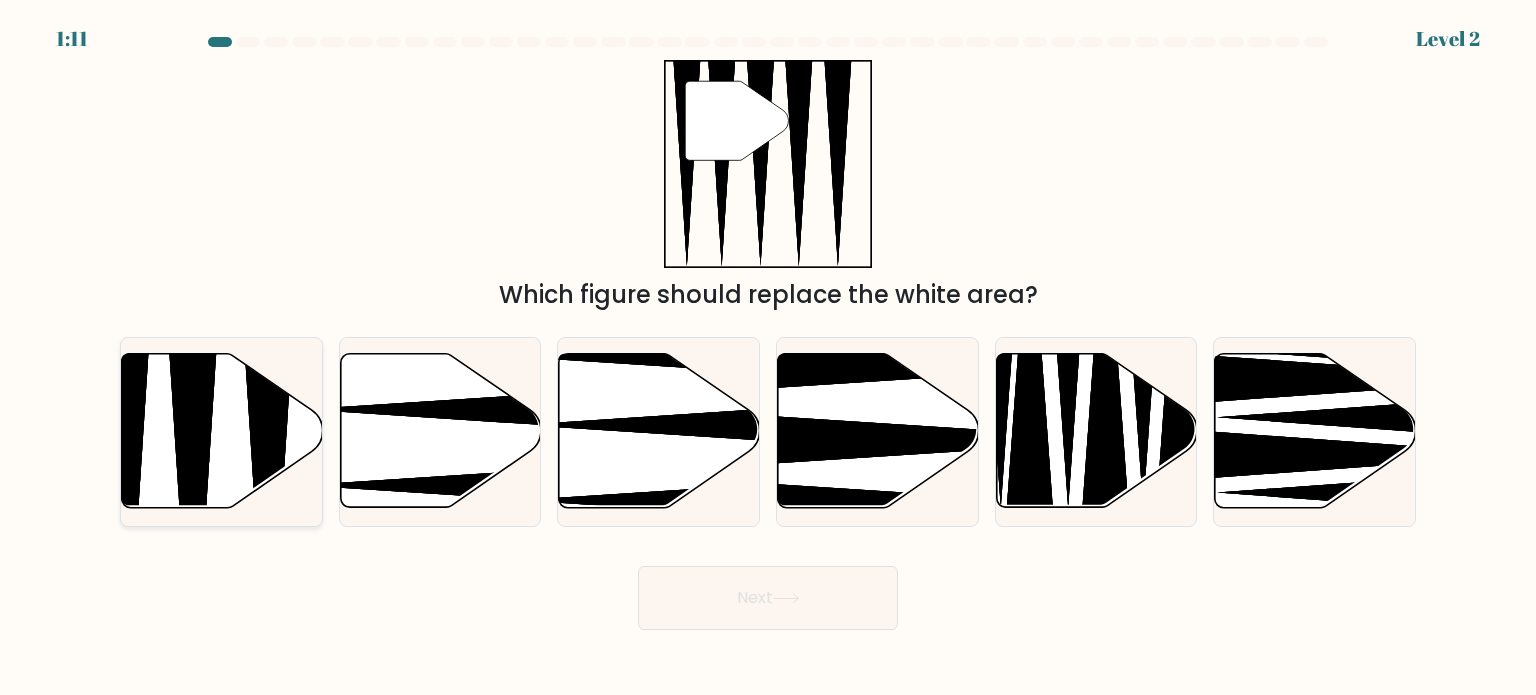 click 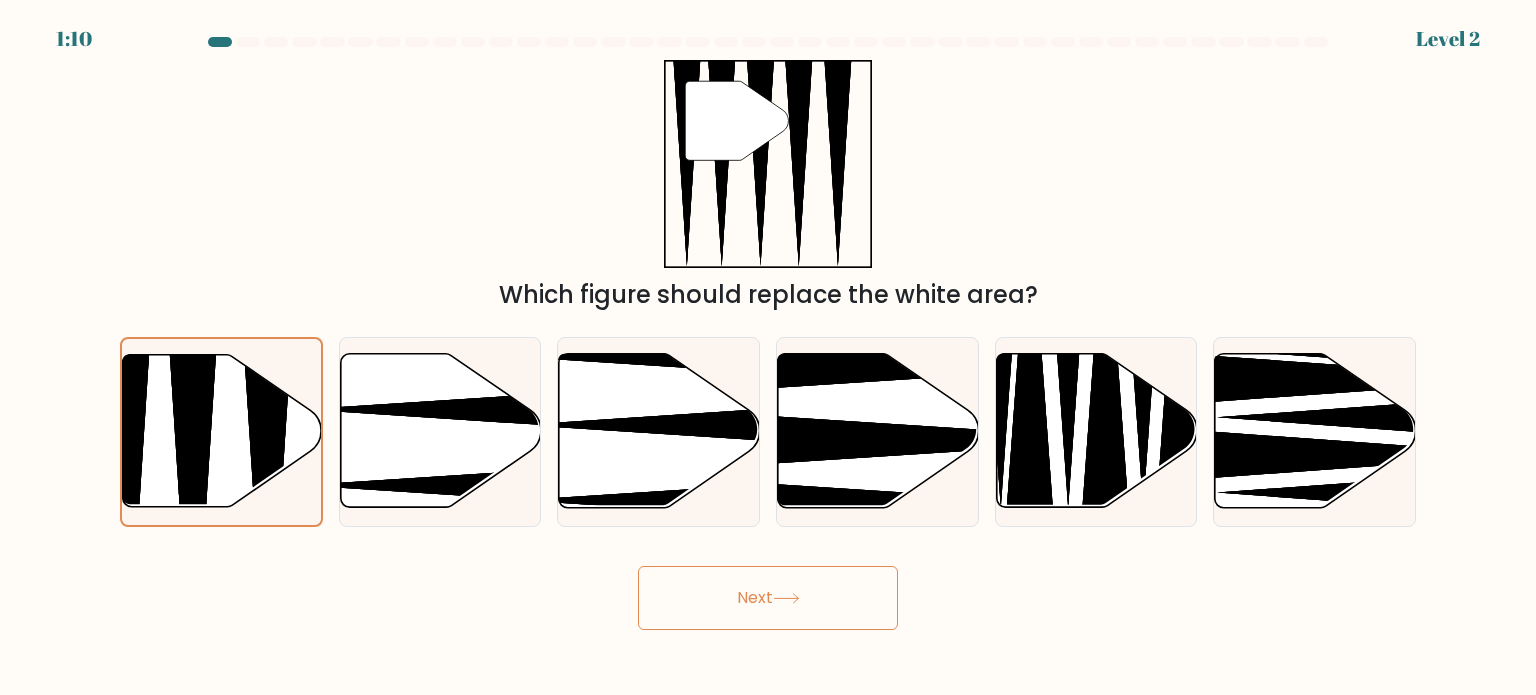 click on "Next" at bounding box center (768, 598) 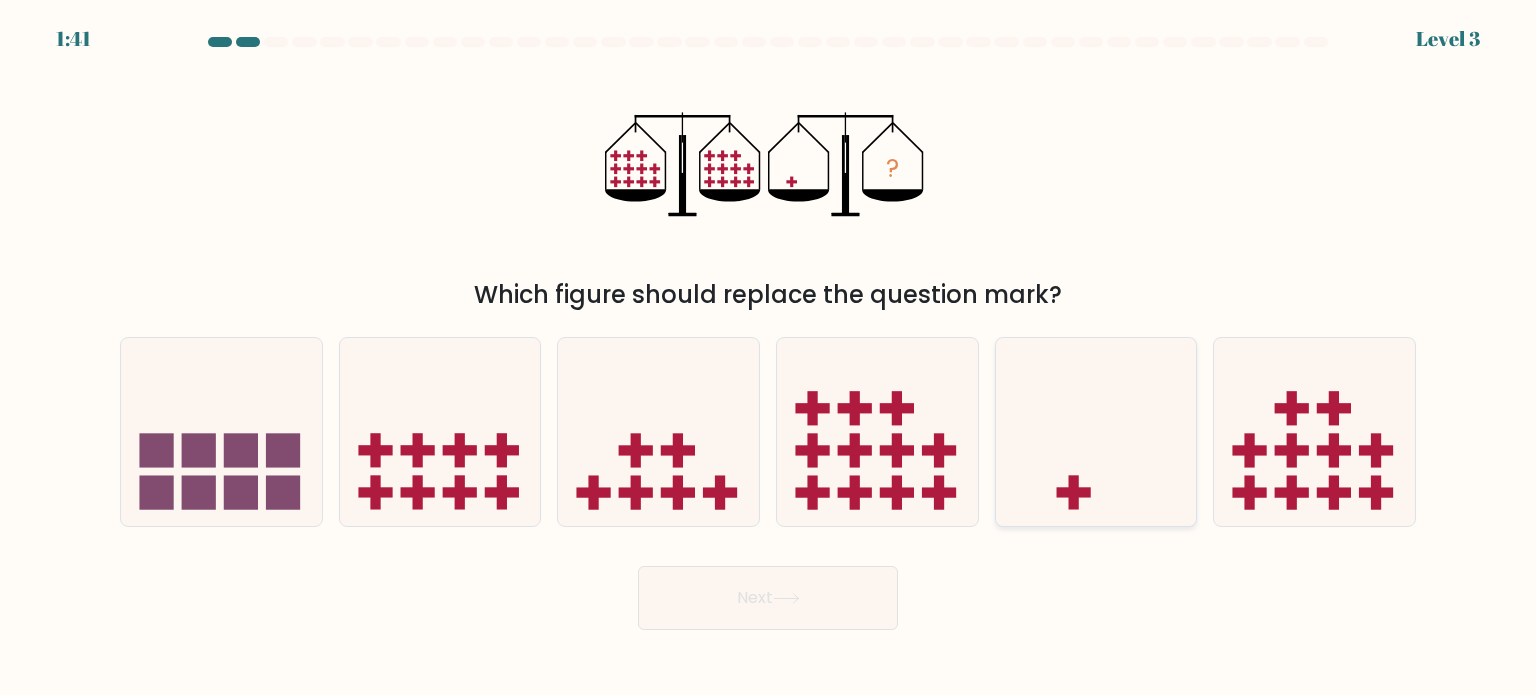 click 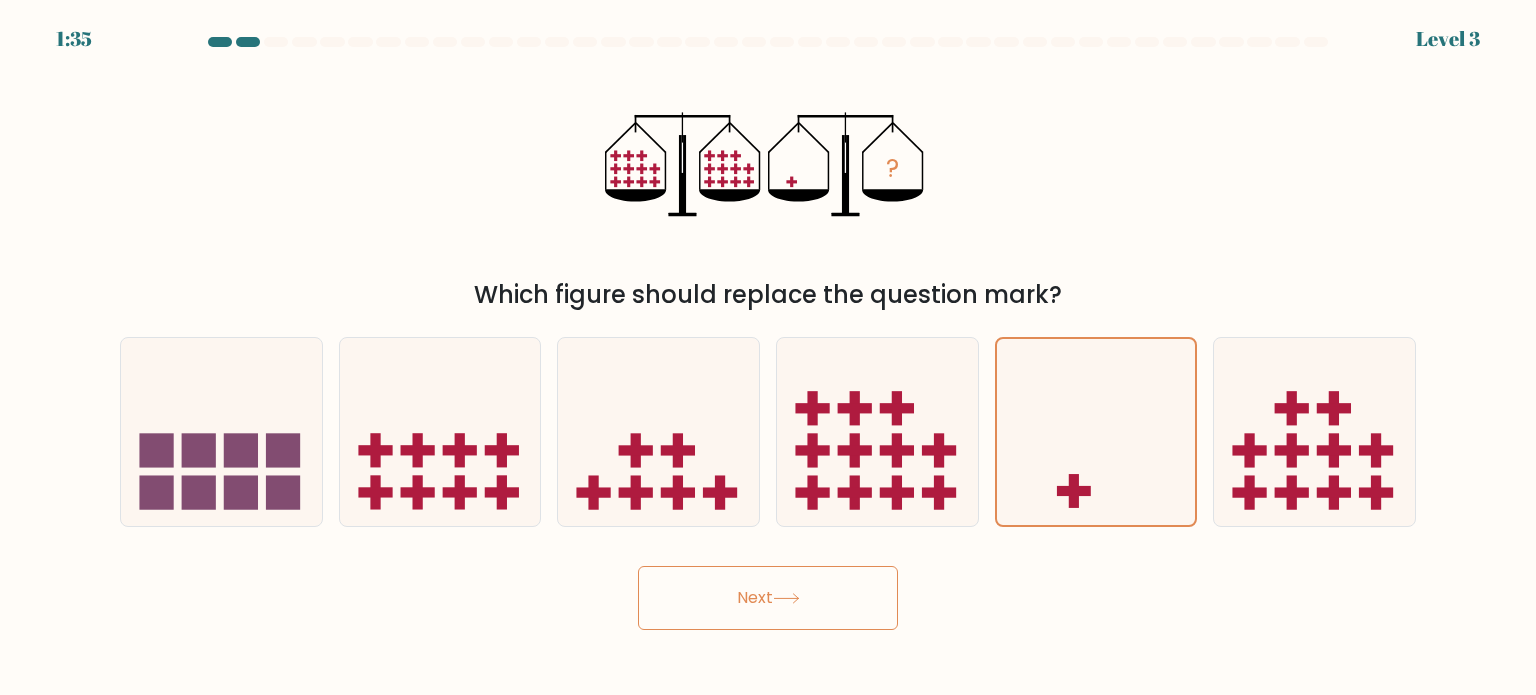 click on "Next" at bounding box center (768, 598) 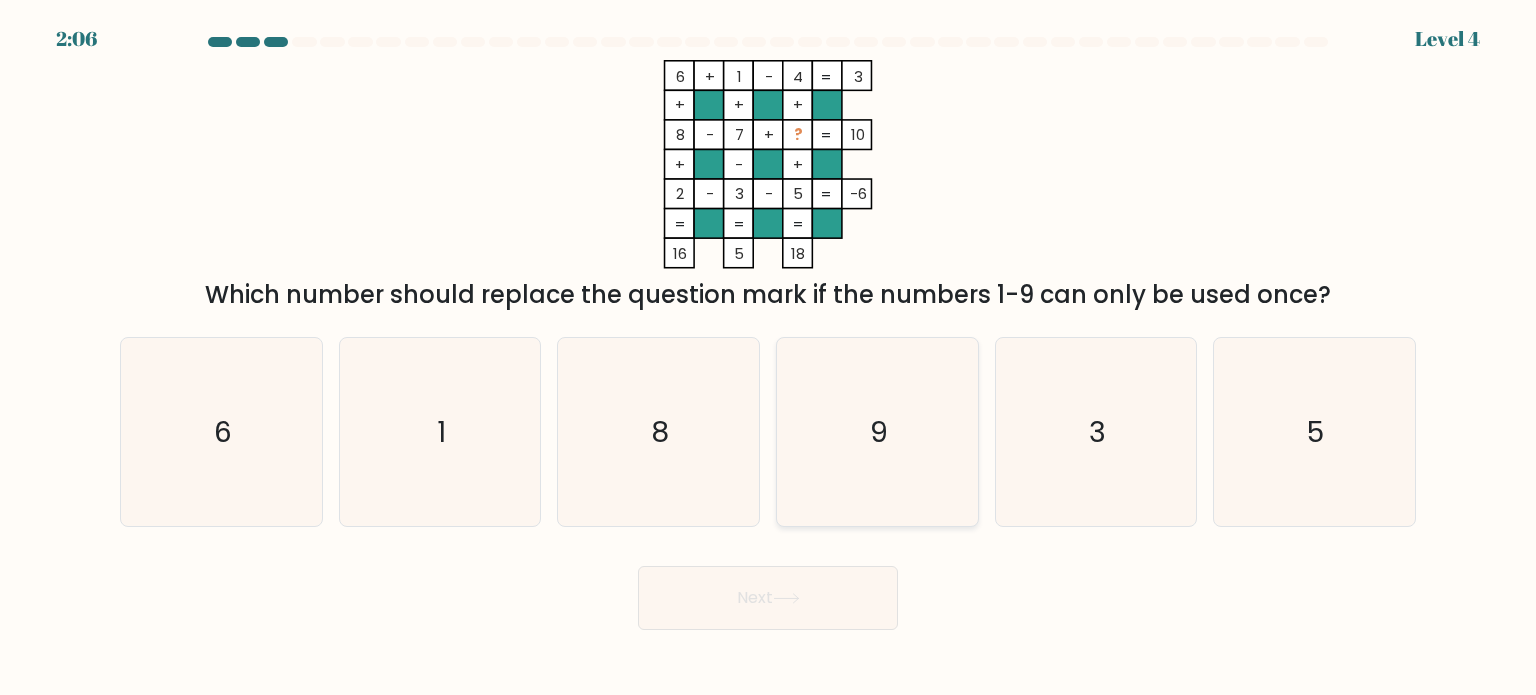 click on "9" 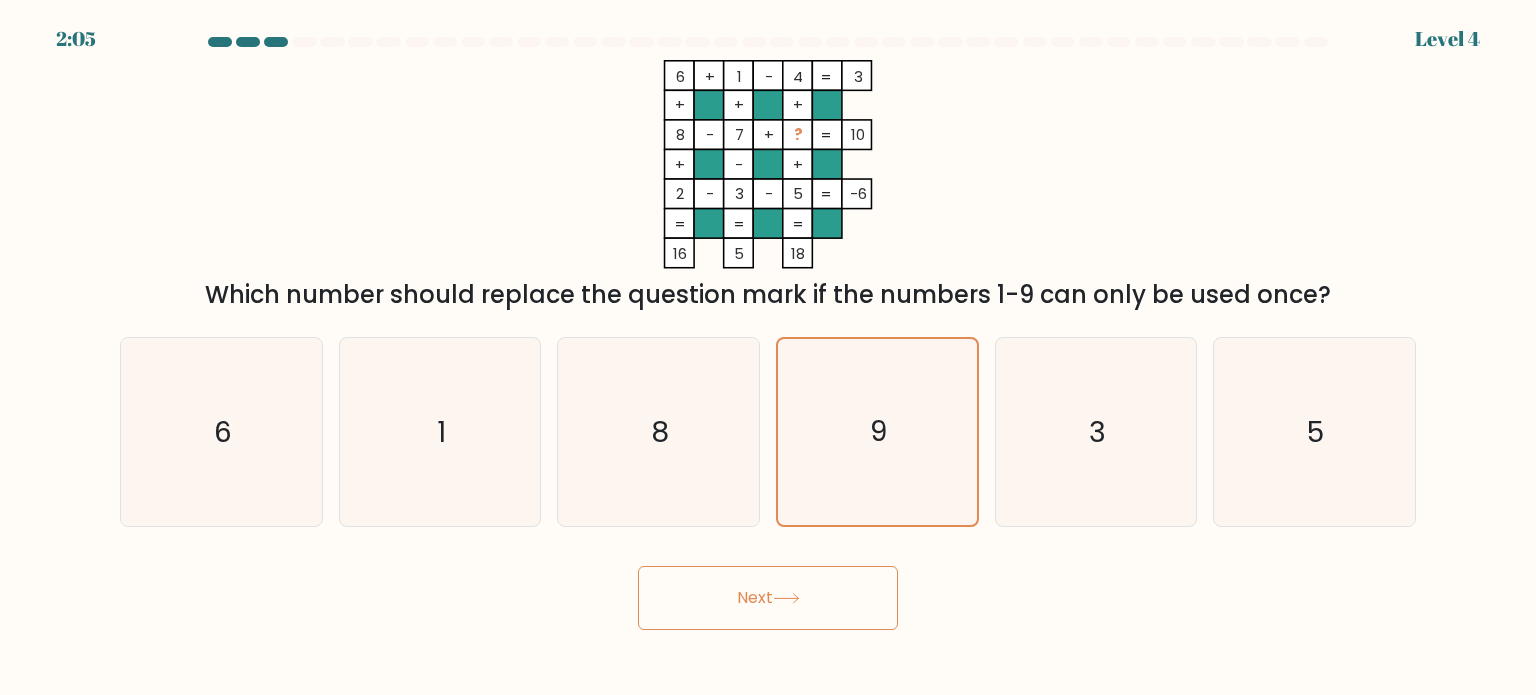 click on "Next" at bounding box center (768, 598) 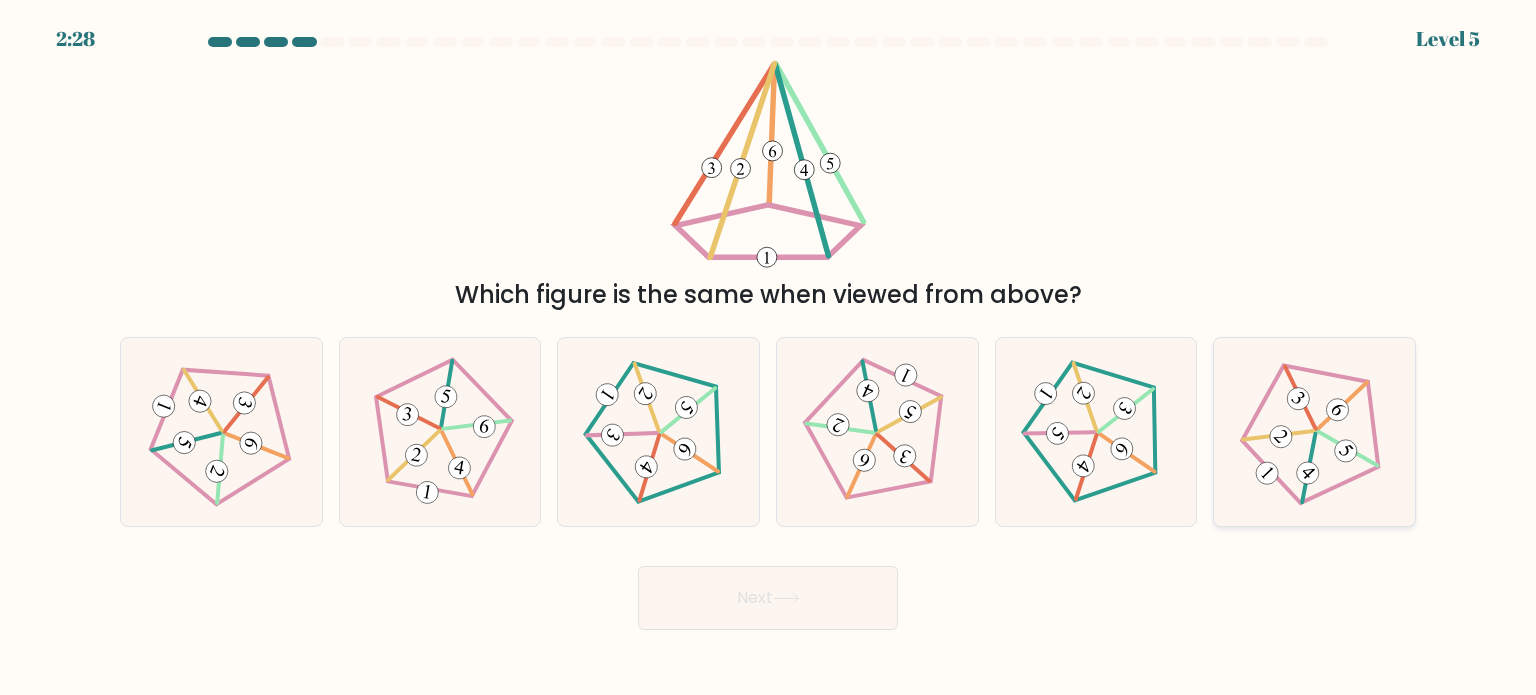 click 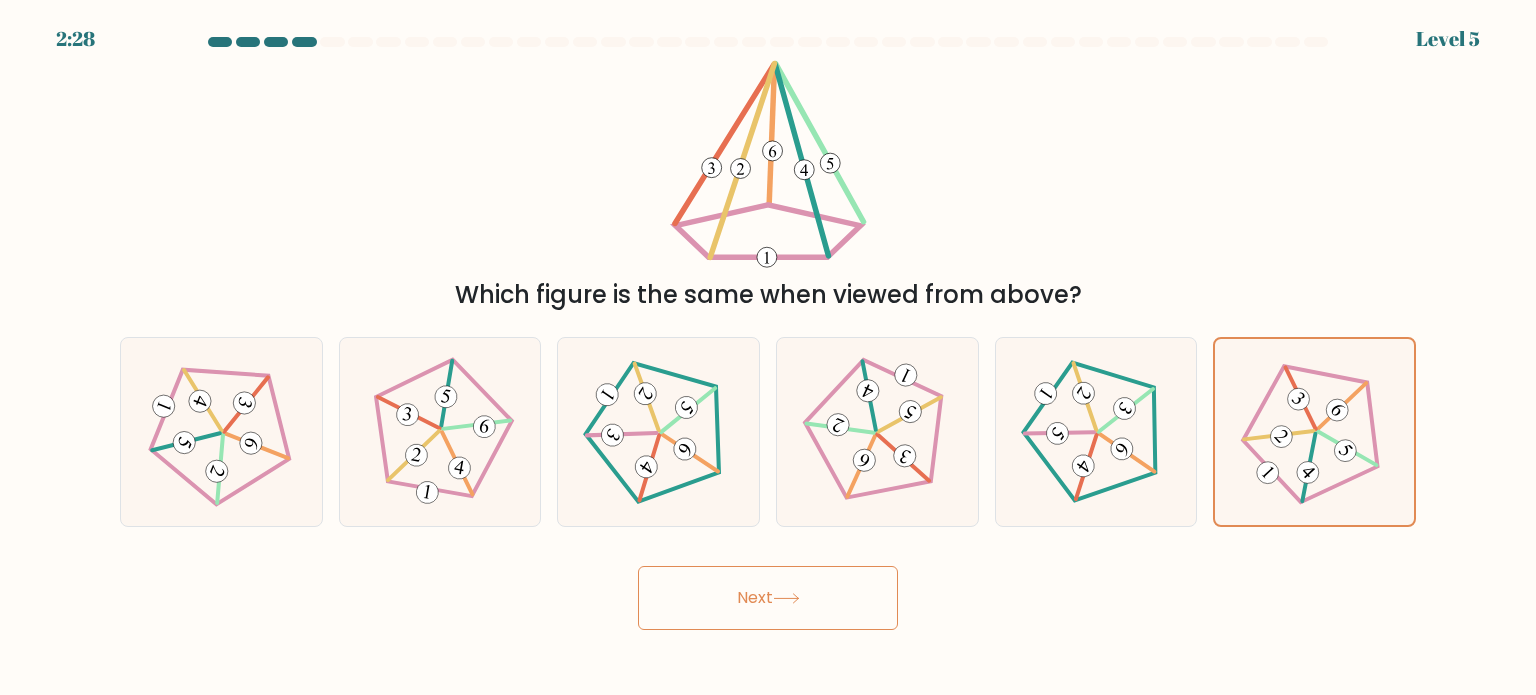 click on "Next" at bounding box center (768, 598) 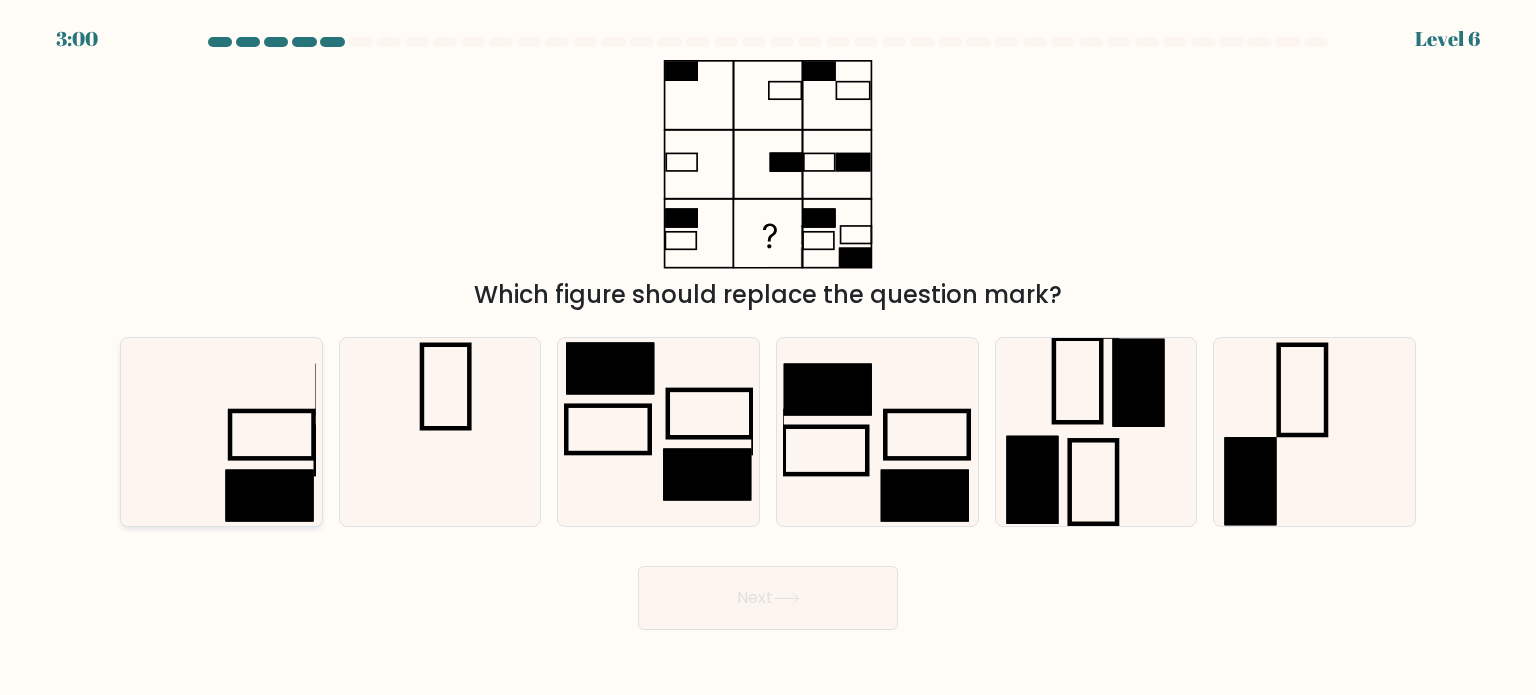 click 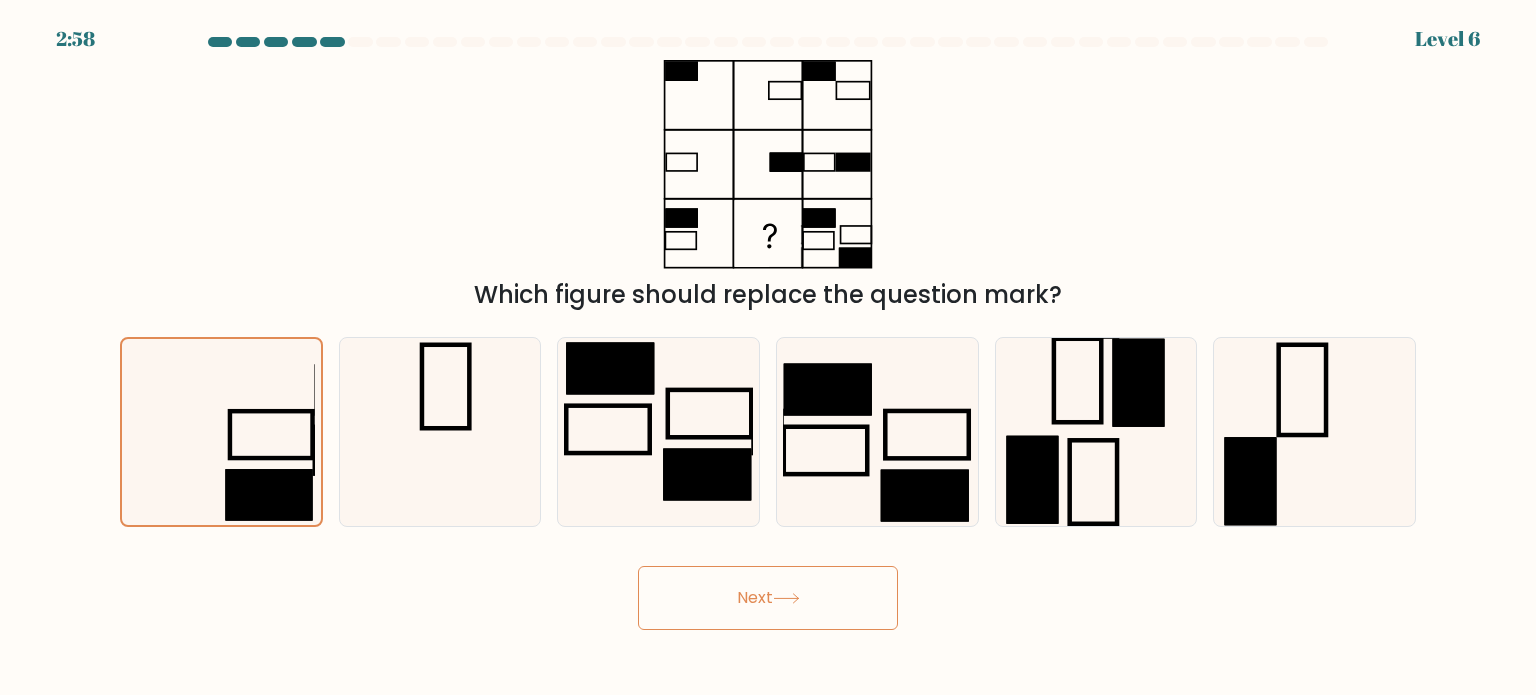 click on "Next" at bounding box center [768, 598] 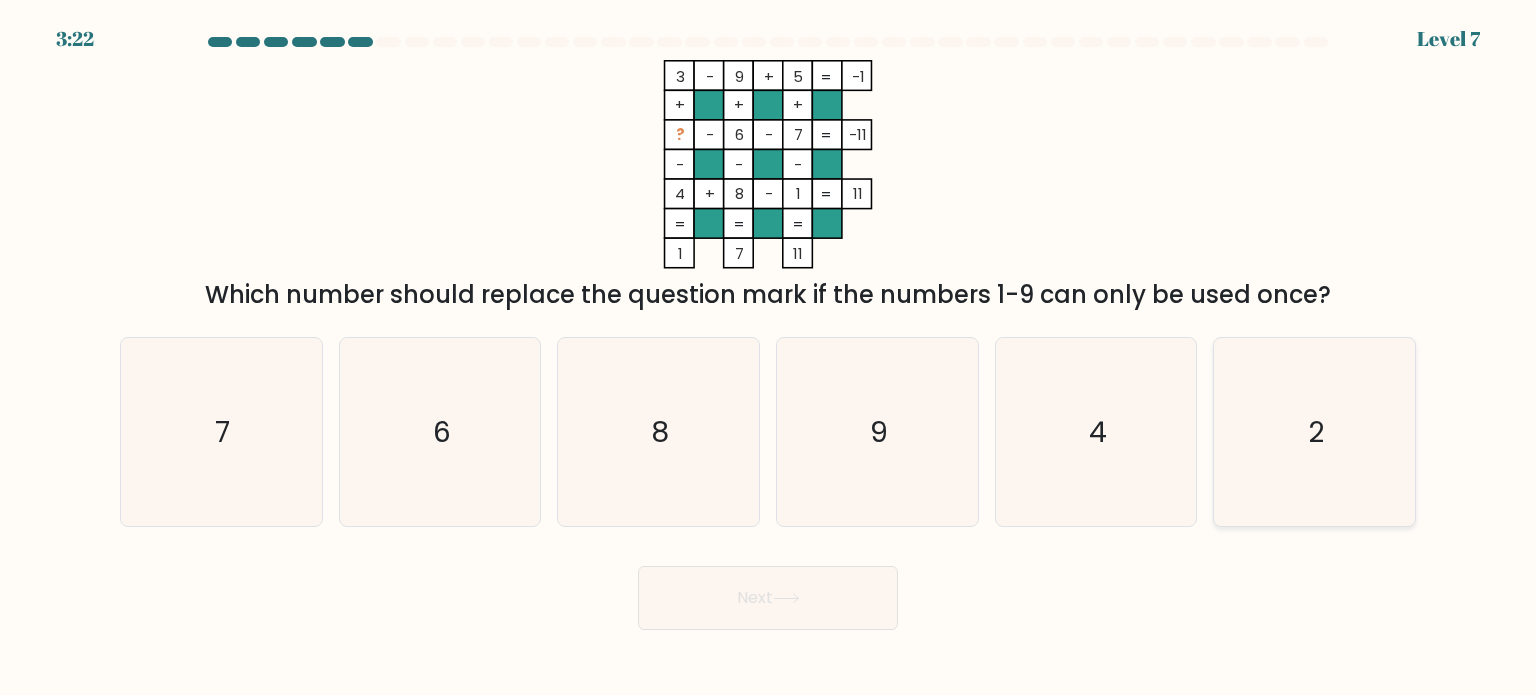 click on "2" 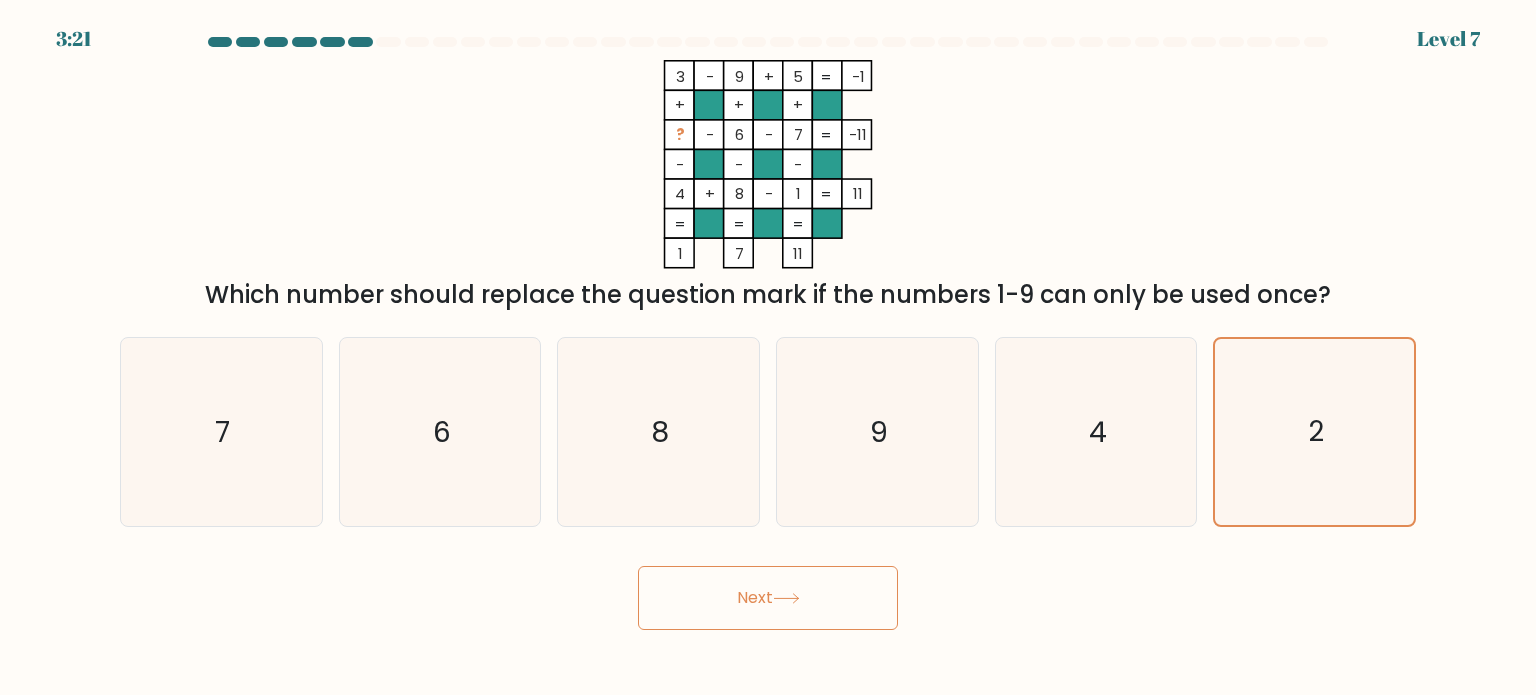click on "Next" at bounding box center (768, 598) 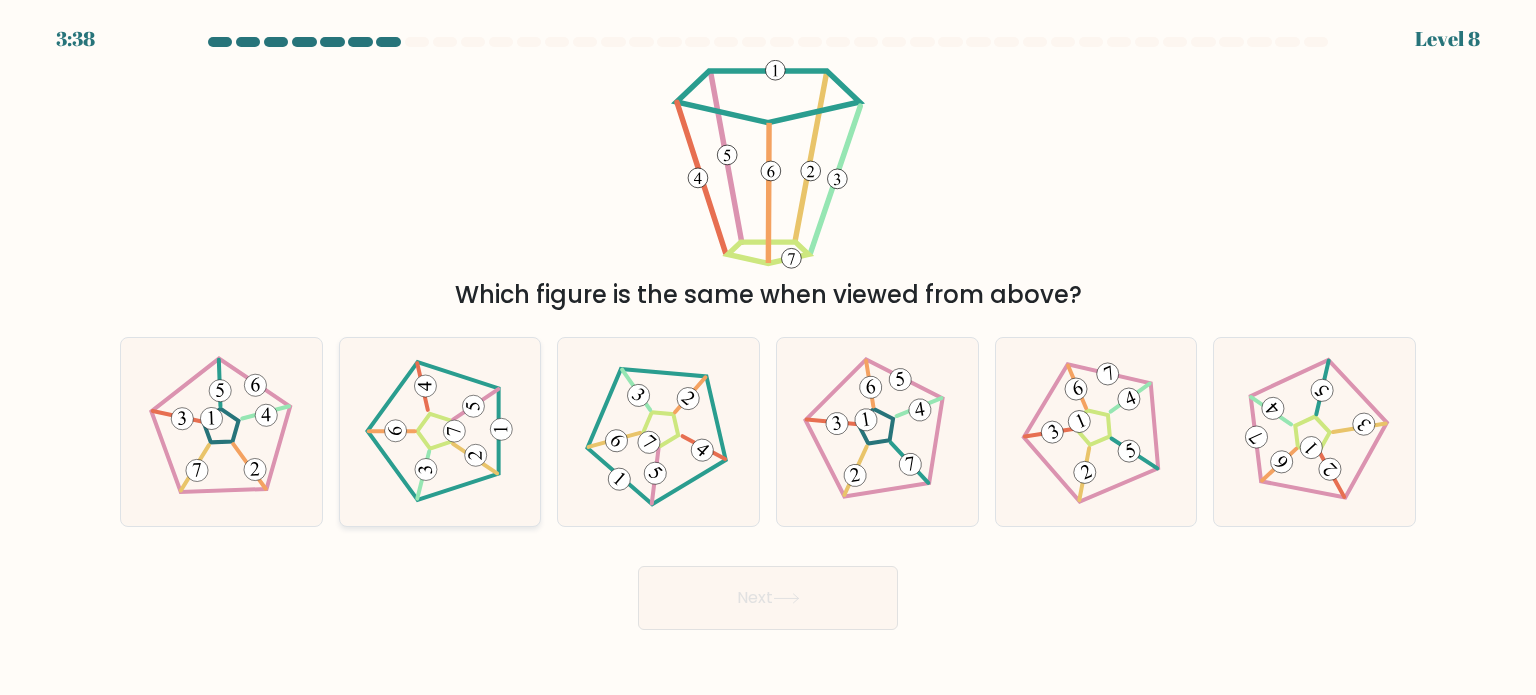 click 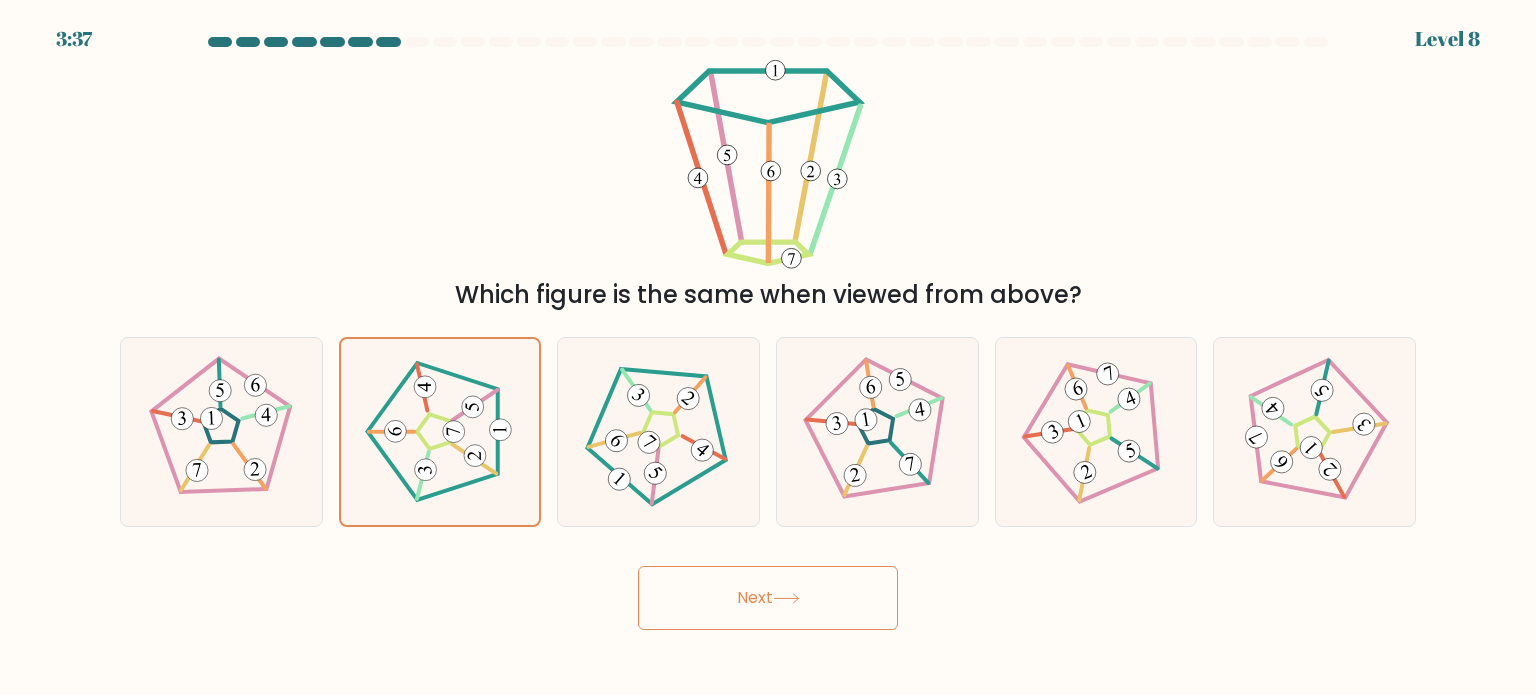 click on "Next" at bounding box center [768, 598] 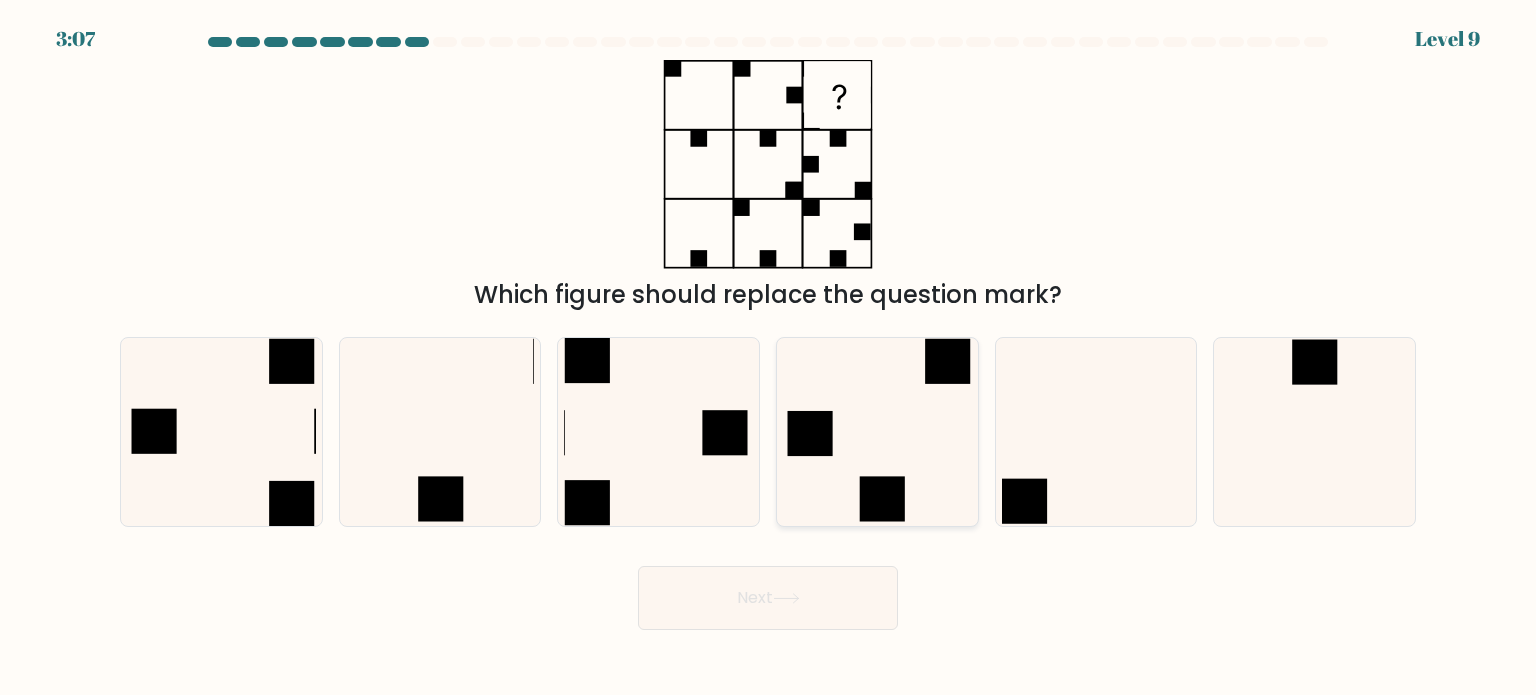 click 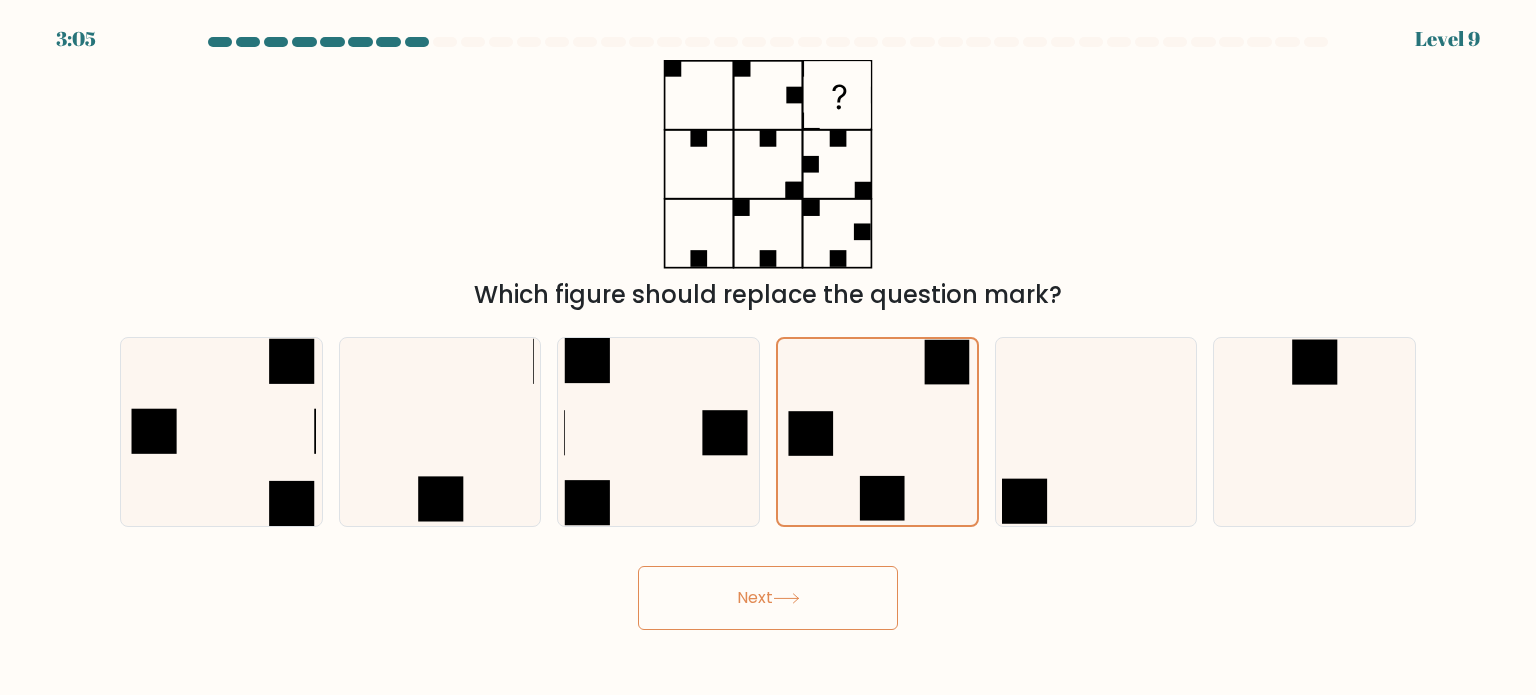 click on "Next" at bounding box center [768, 598] 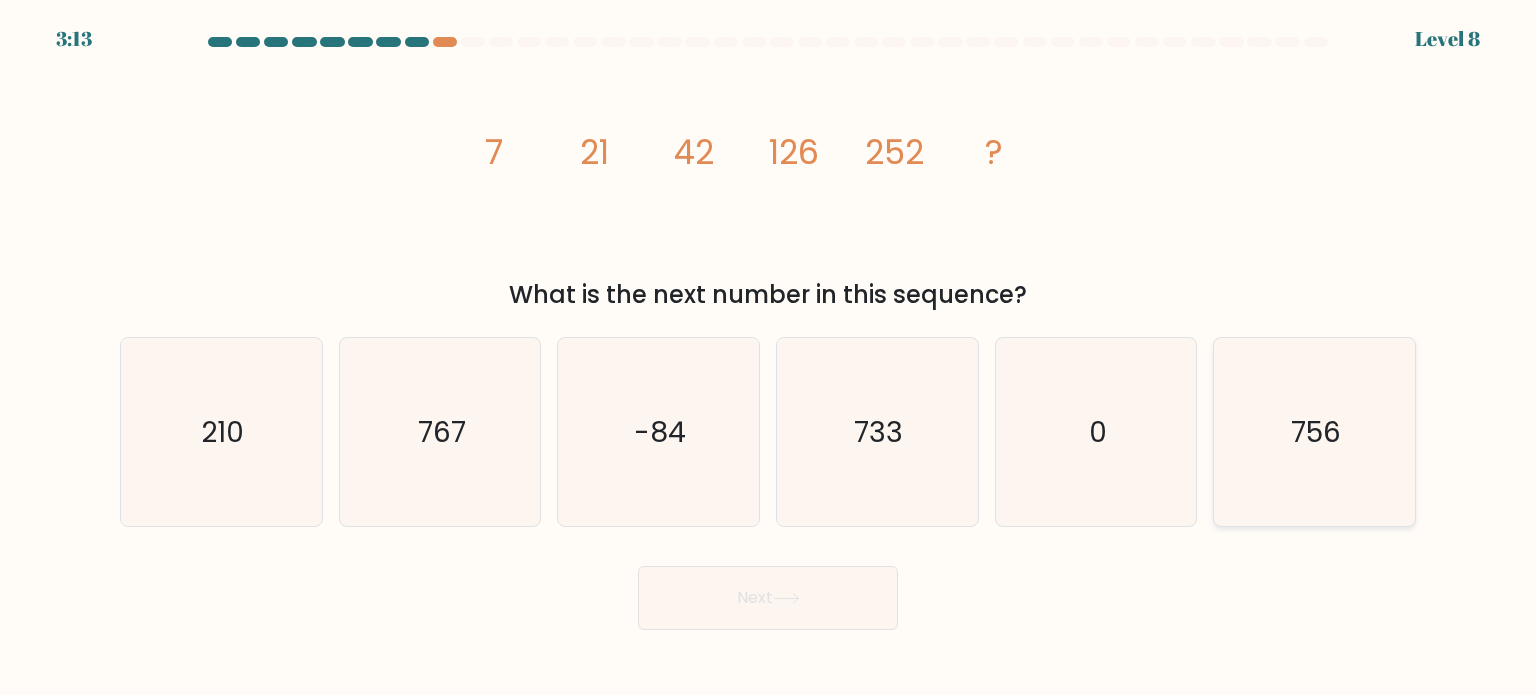 click on "756" 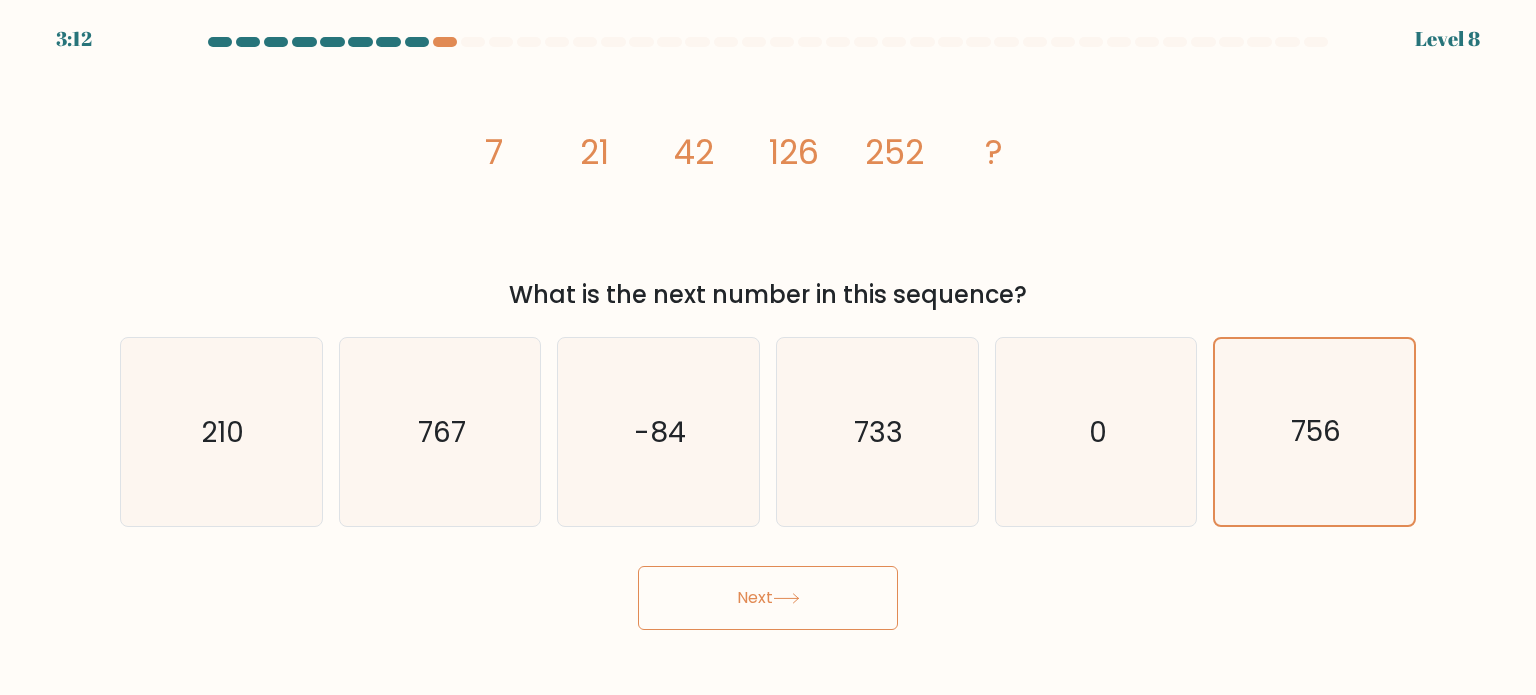 click on "Next" at bounding box center (768, 598) 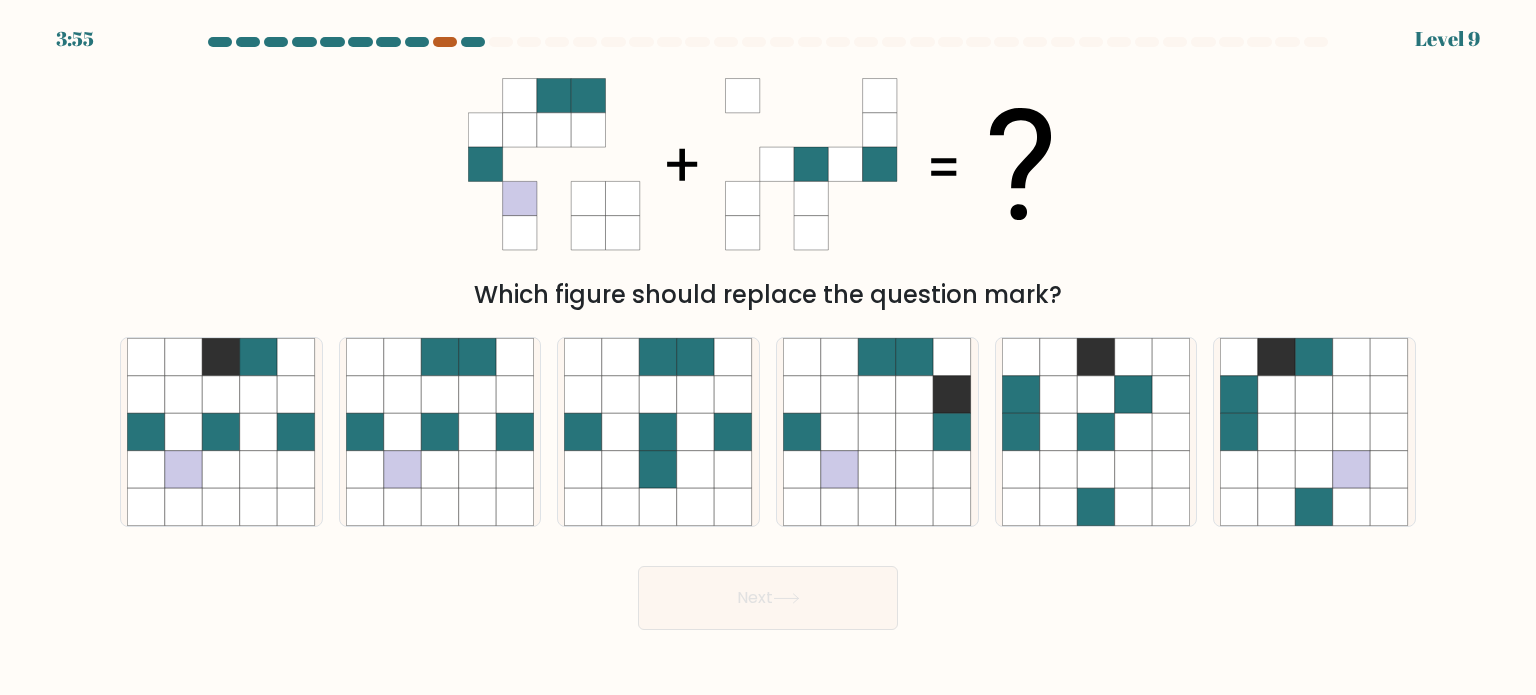 click at bounding box center [445, 42] 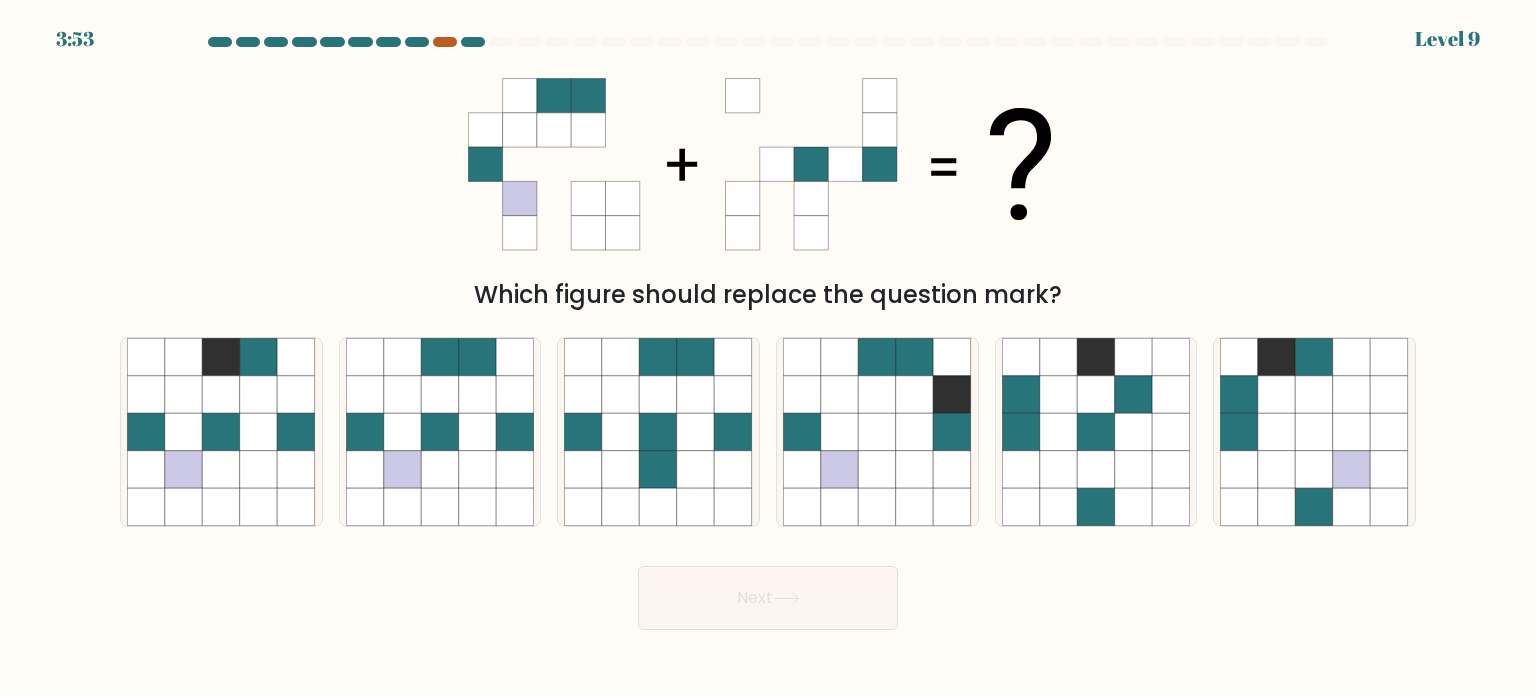 click at bounding box center [445, 42] 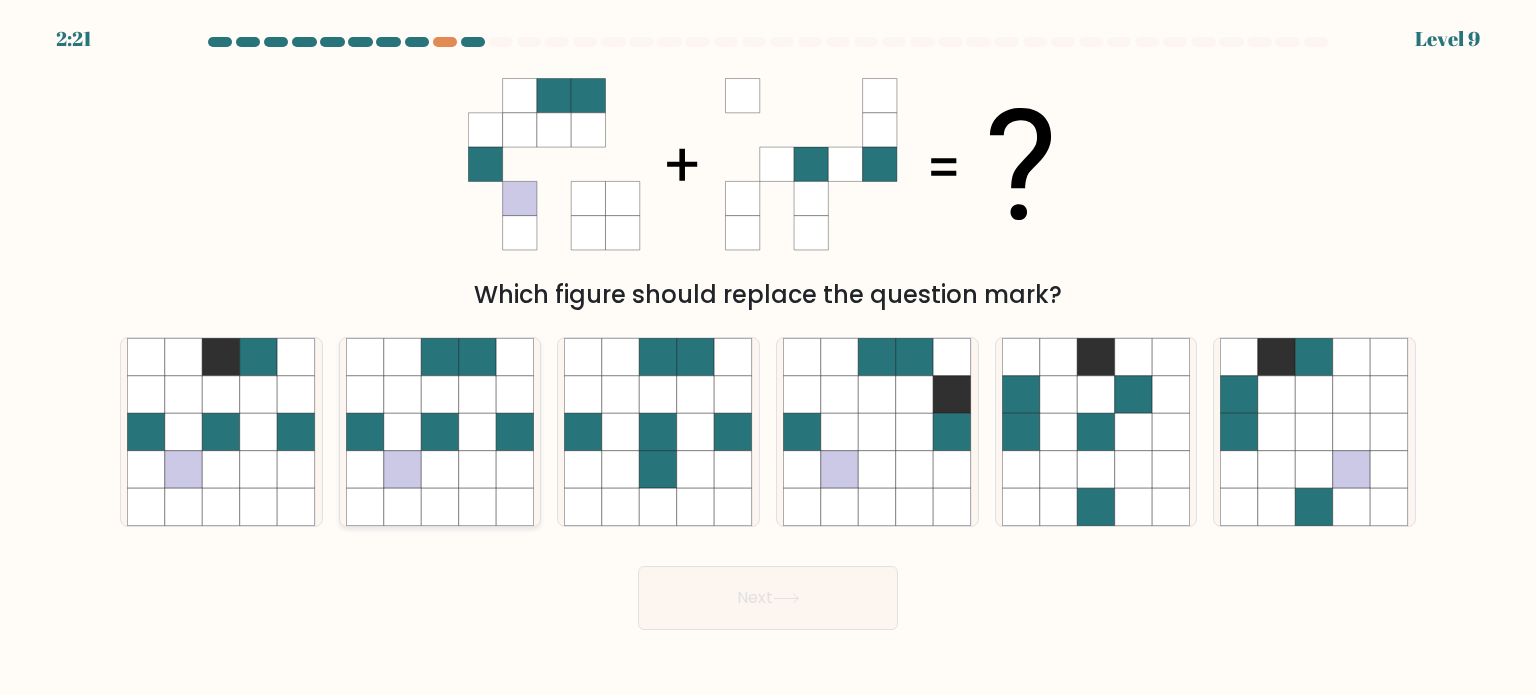 click 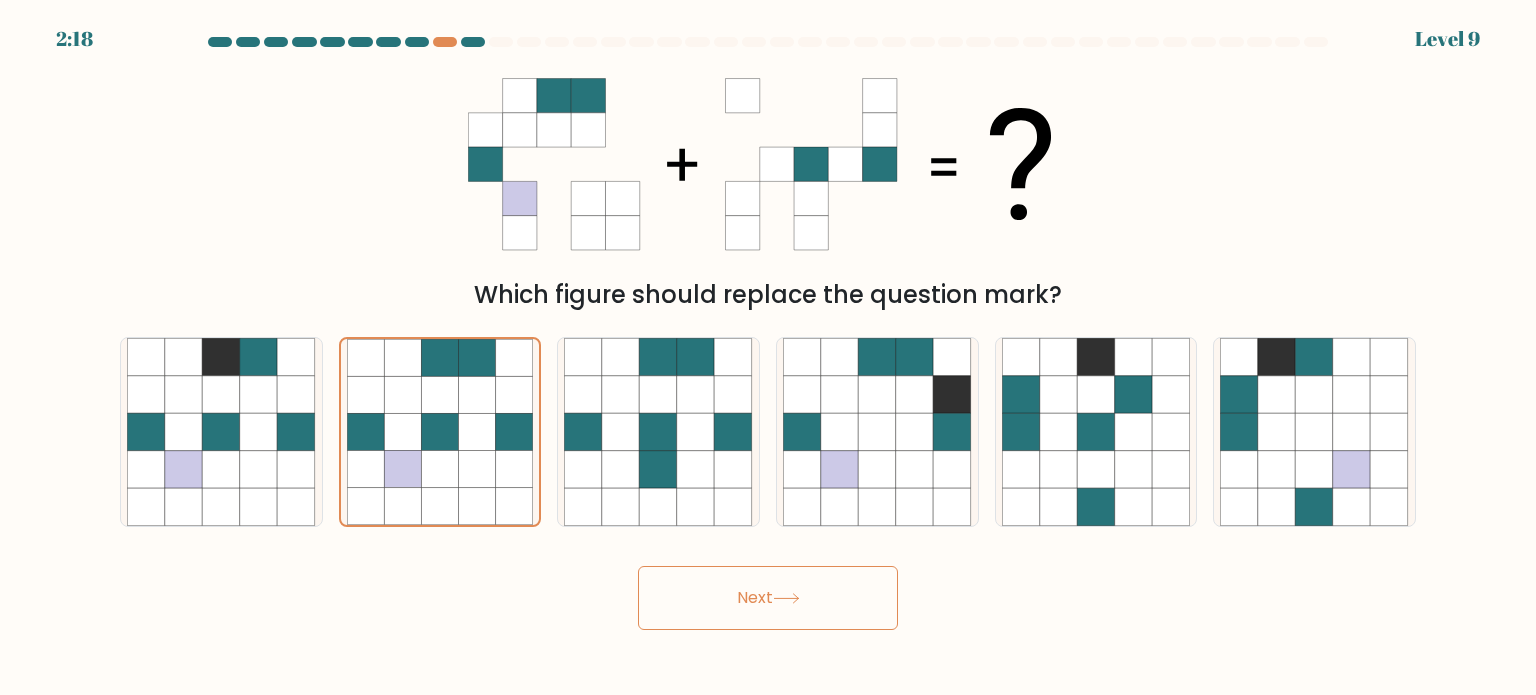 click on "Next" at bounding box center [768, 598] 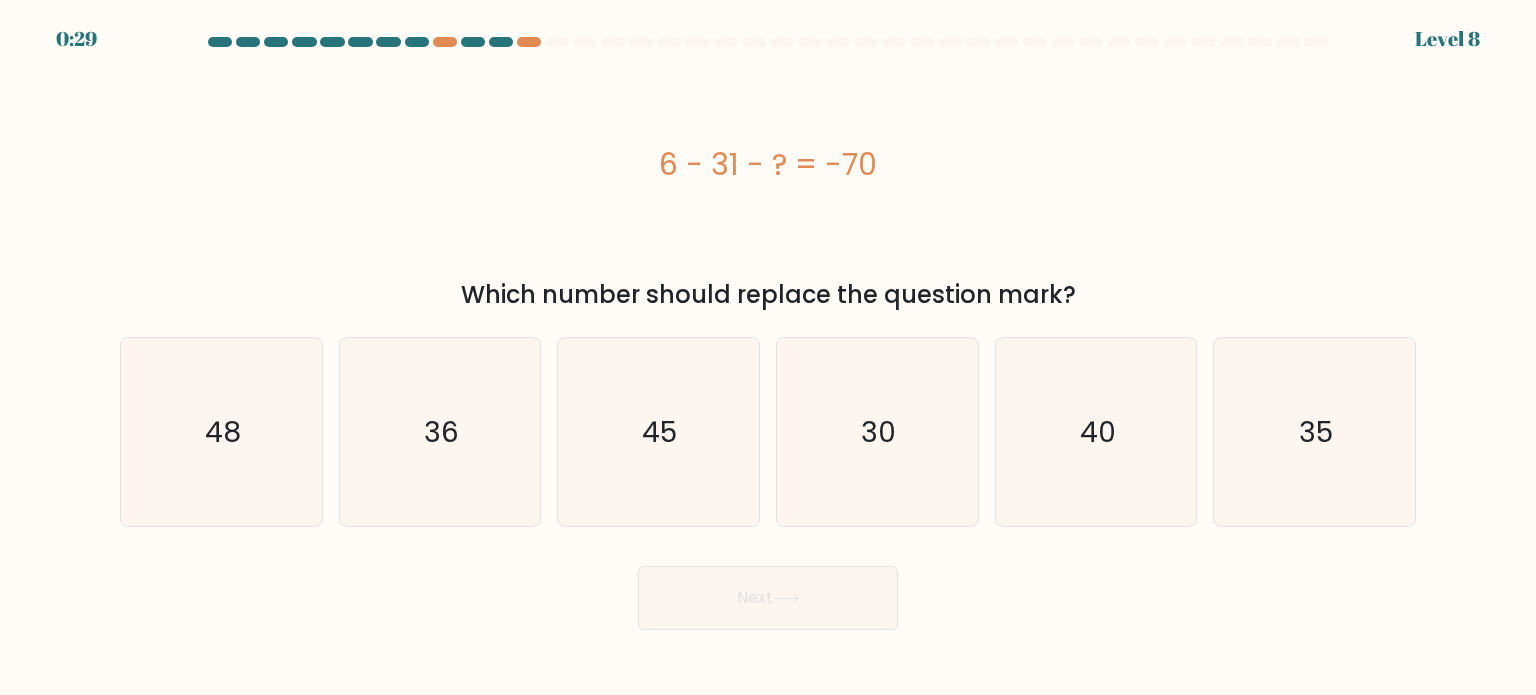 scroll, scrollTop: 0, scrollLeft: 0, axis: both 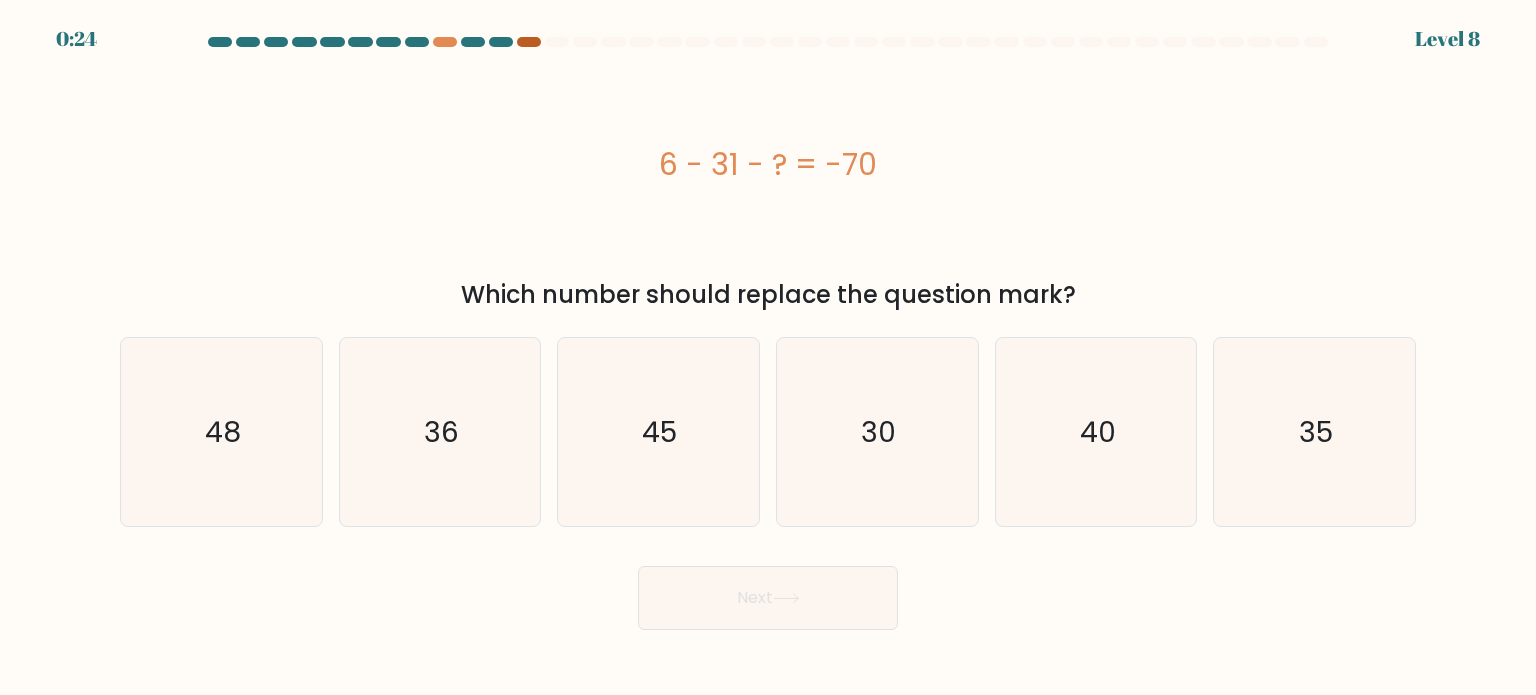 click at bounding box center (529, 42) 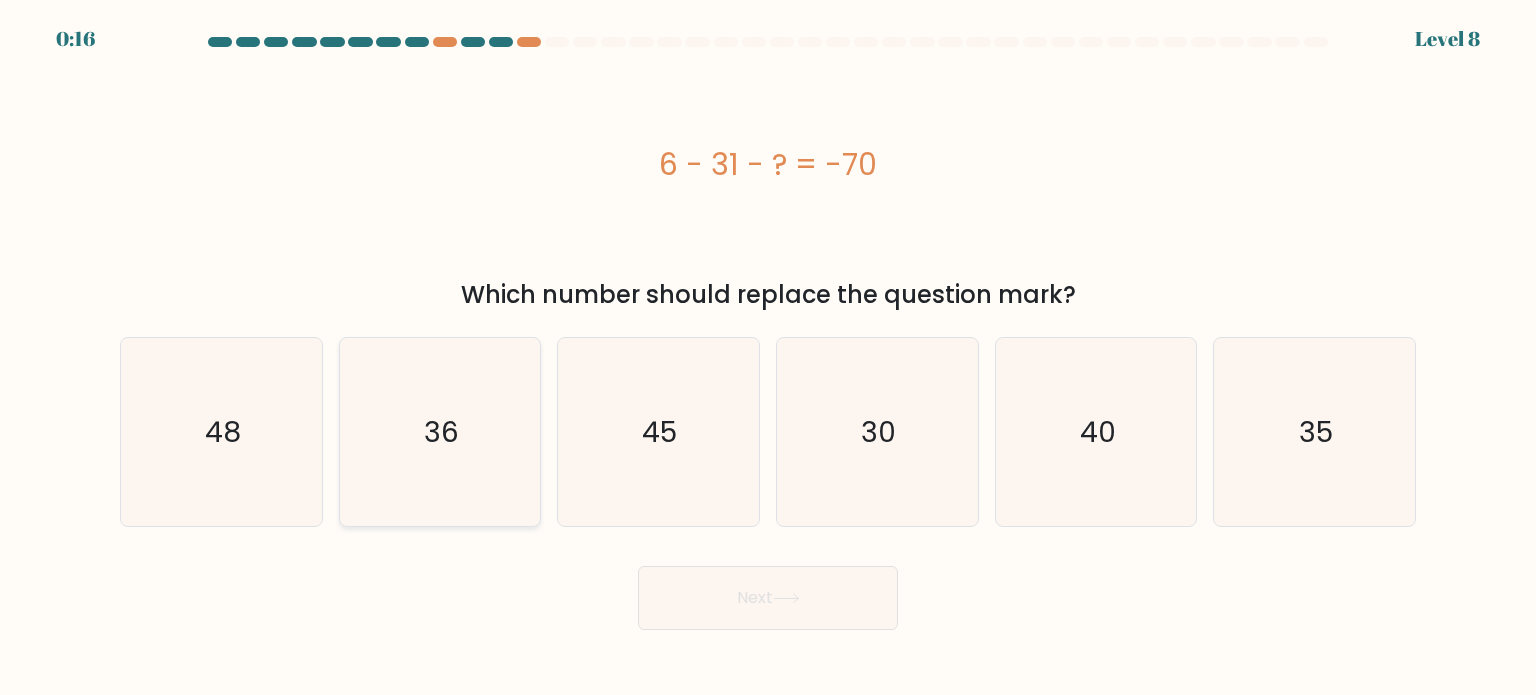 click on "36" 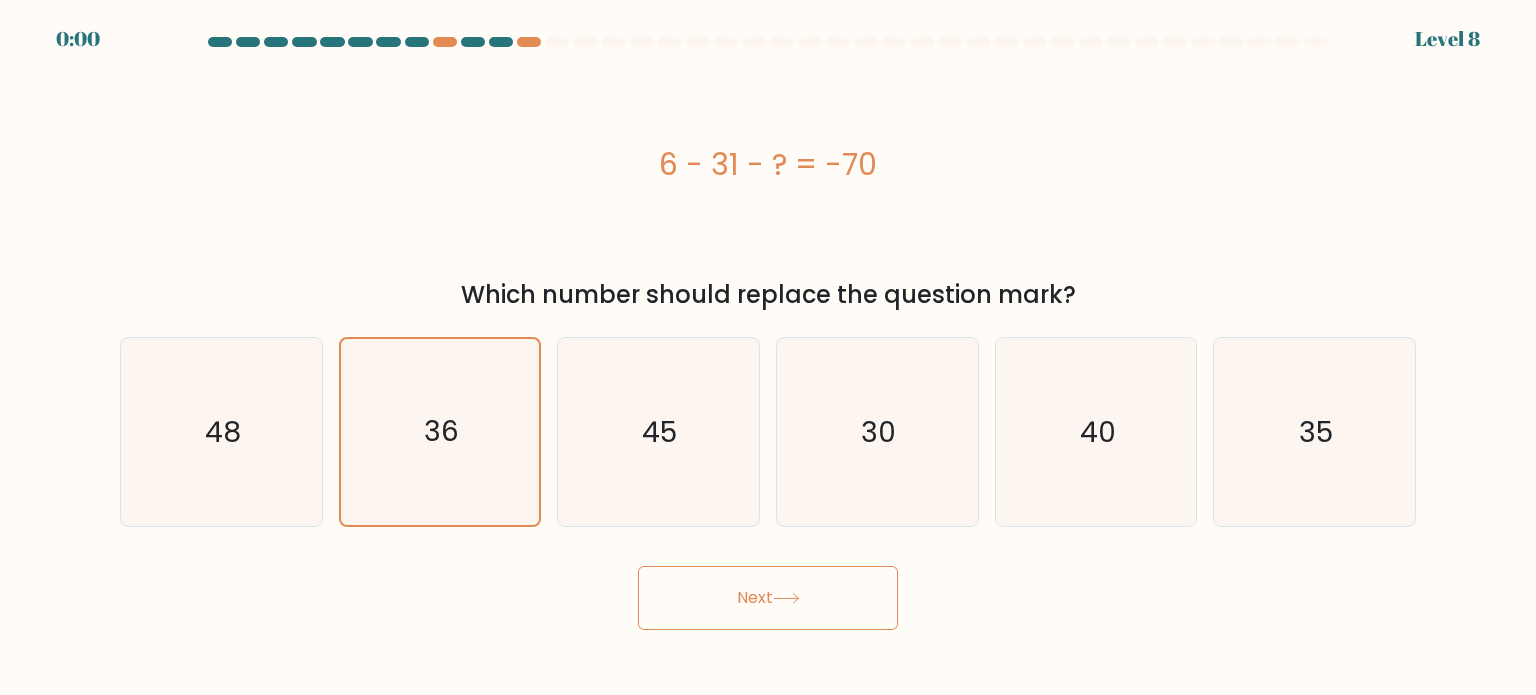 click on "Next" at bounding box center [768, 598] 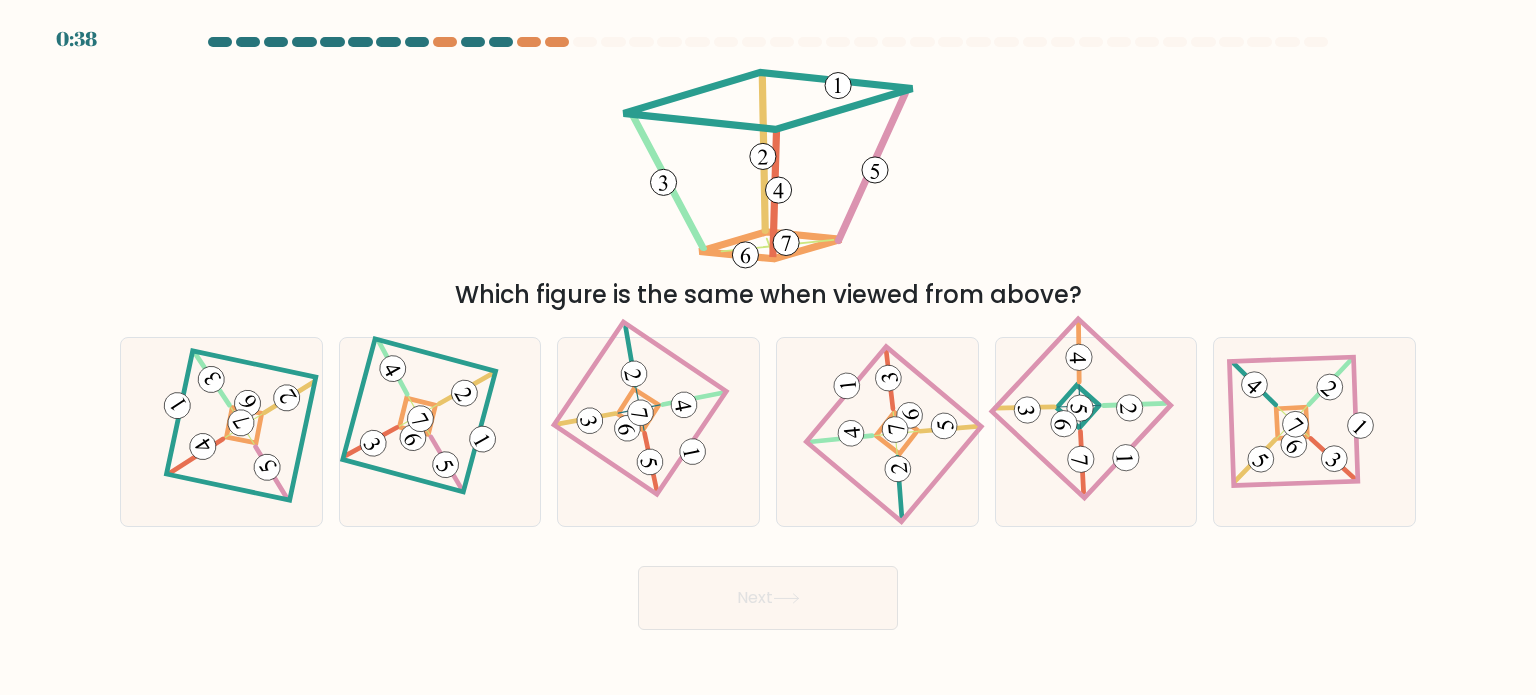 scroll, scrollTop: 0, scrollLeft: 0, axis: both 